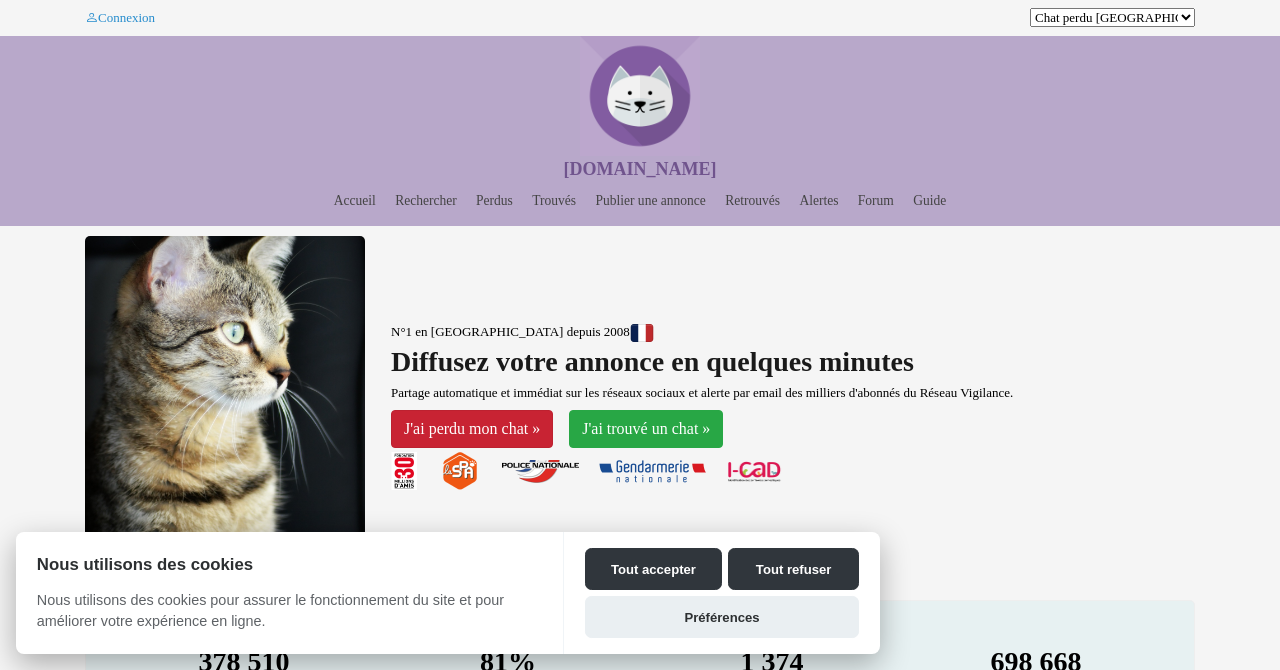 scroll, scrollTop: 0, scrollLeft: 0, axis: both 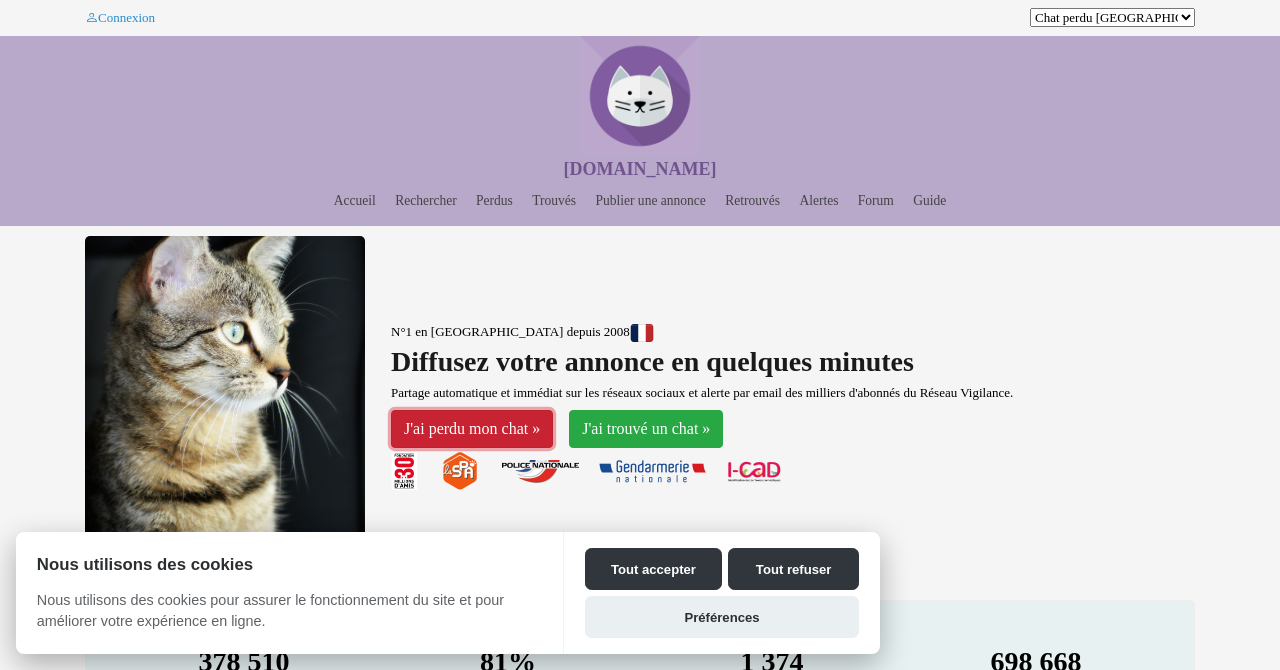 click on "J'ai perdu mon chat »" at bounding box center [472, 429] 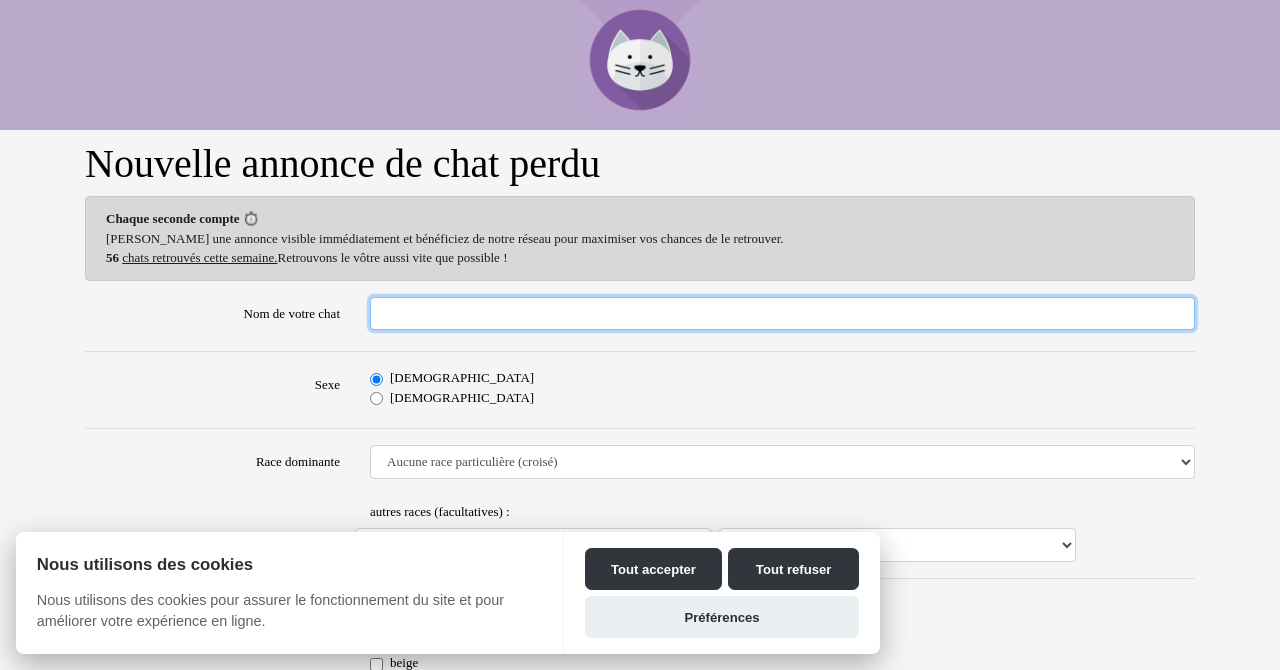 click on "Nom de votre chat" at bounding box center (782, 314) 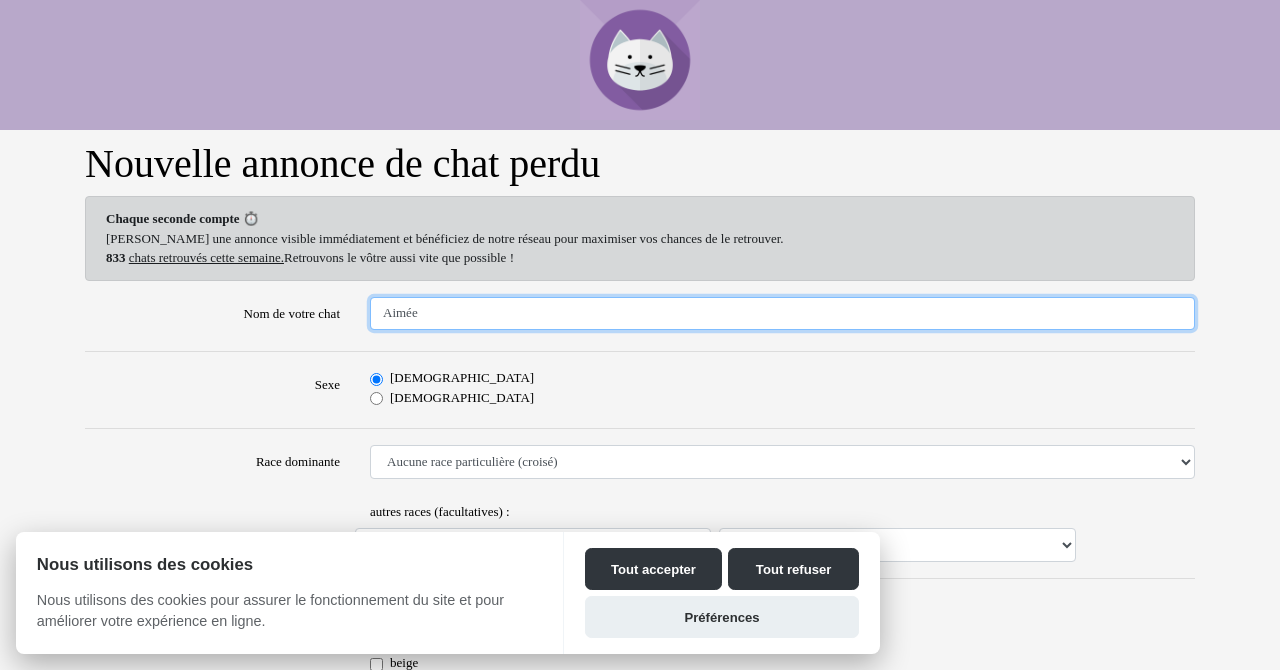 type on "Aimée" 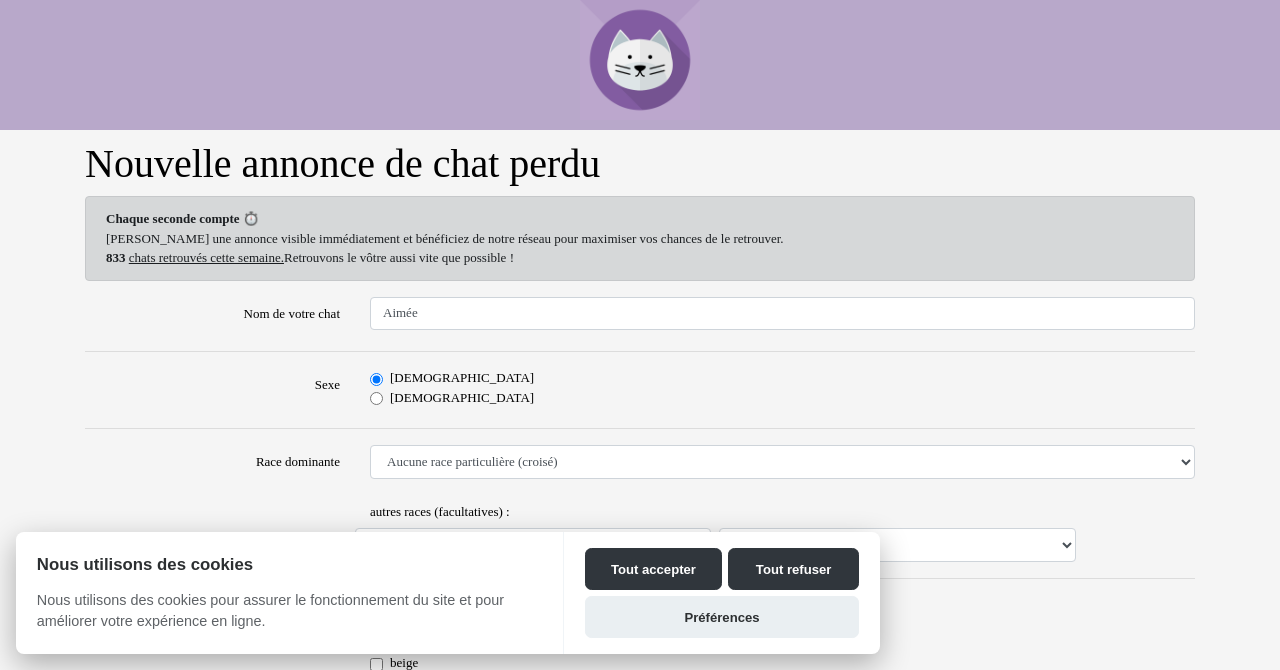 click on "Femelle" at bounding box center (376, 398) 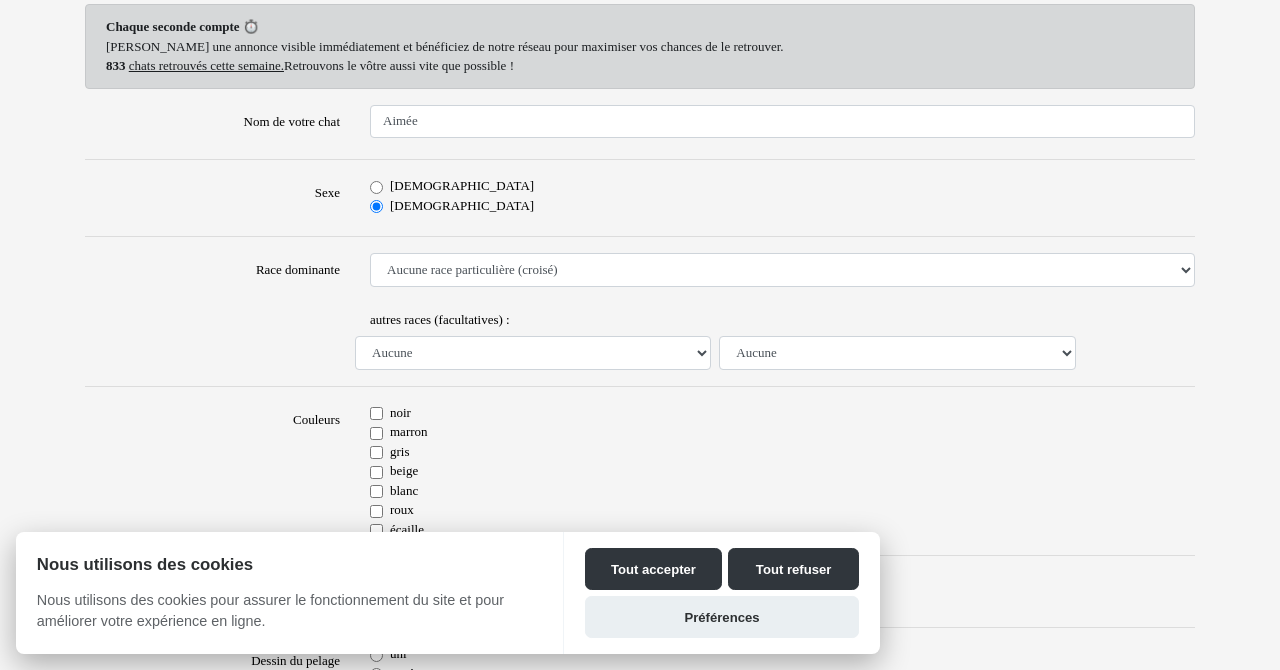 scroll, scrollTop: 328, scrollLeft: 0, axis: vertical 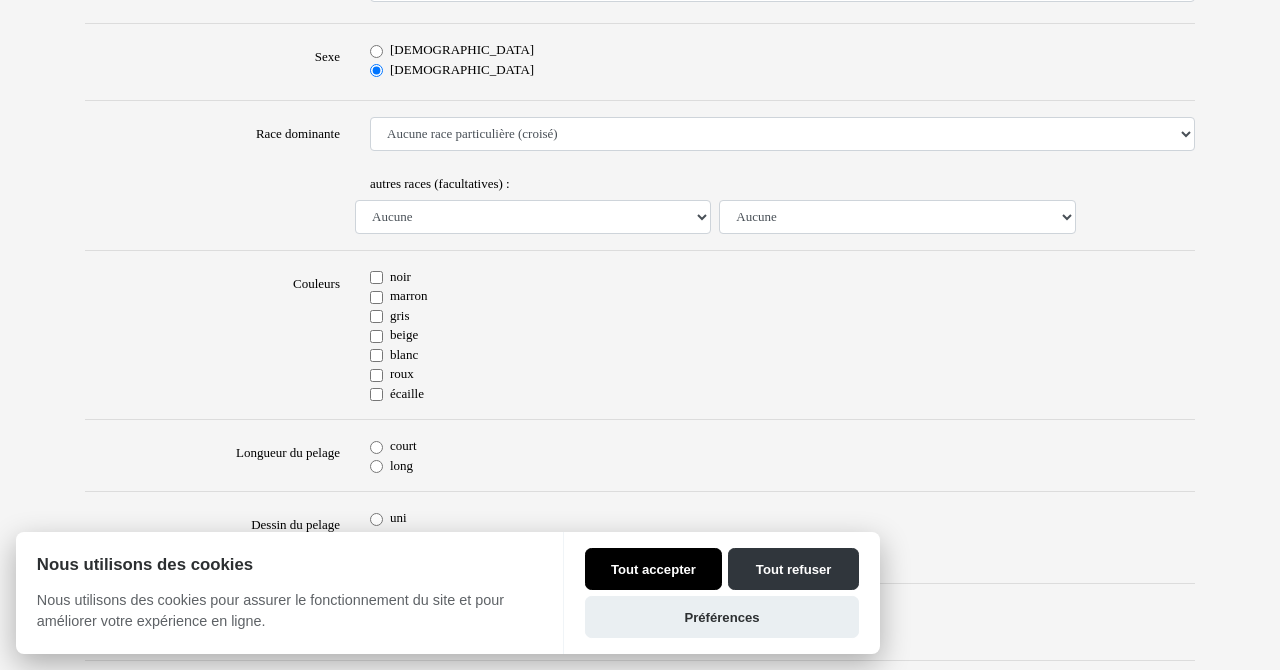 click on "Tout accepter" at bounding box center (653, 569) 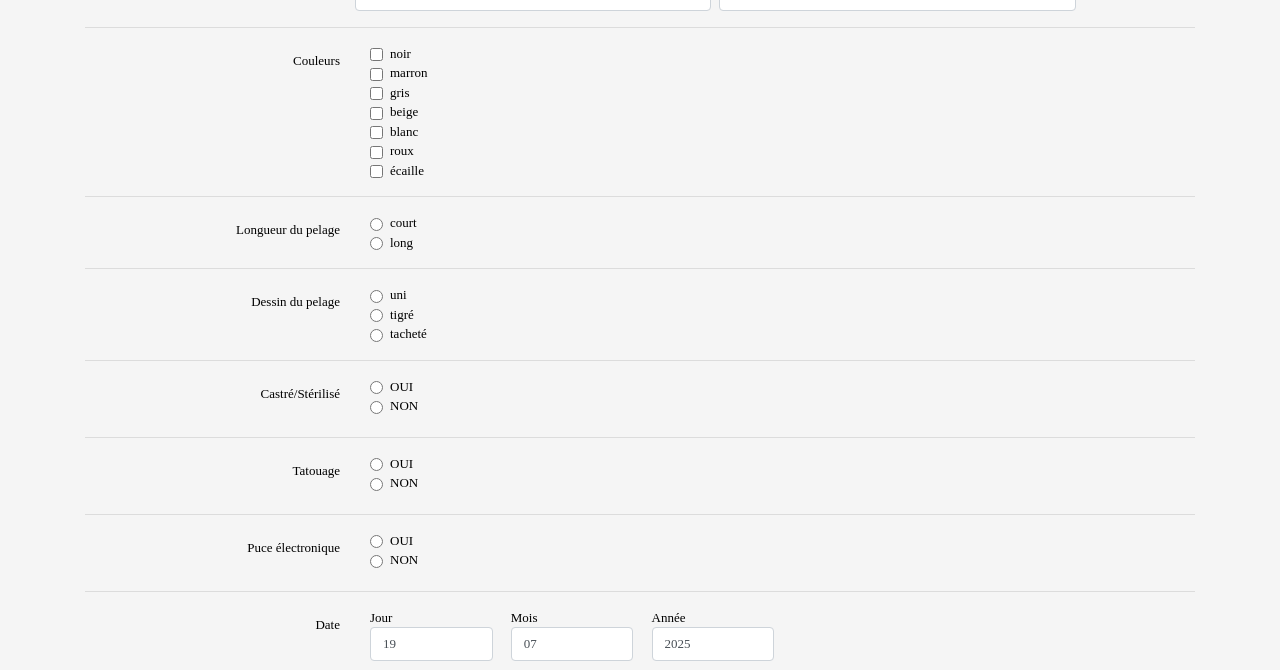 scroll, scrollTop: 549, scrollLeft: 0, axis: vertical 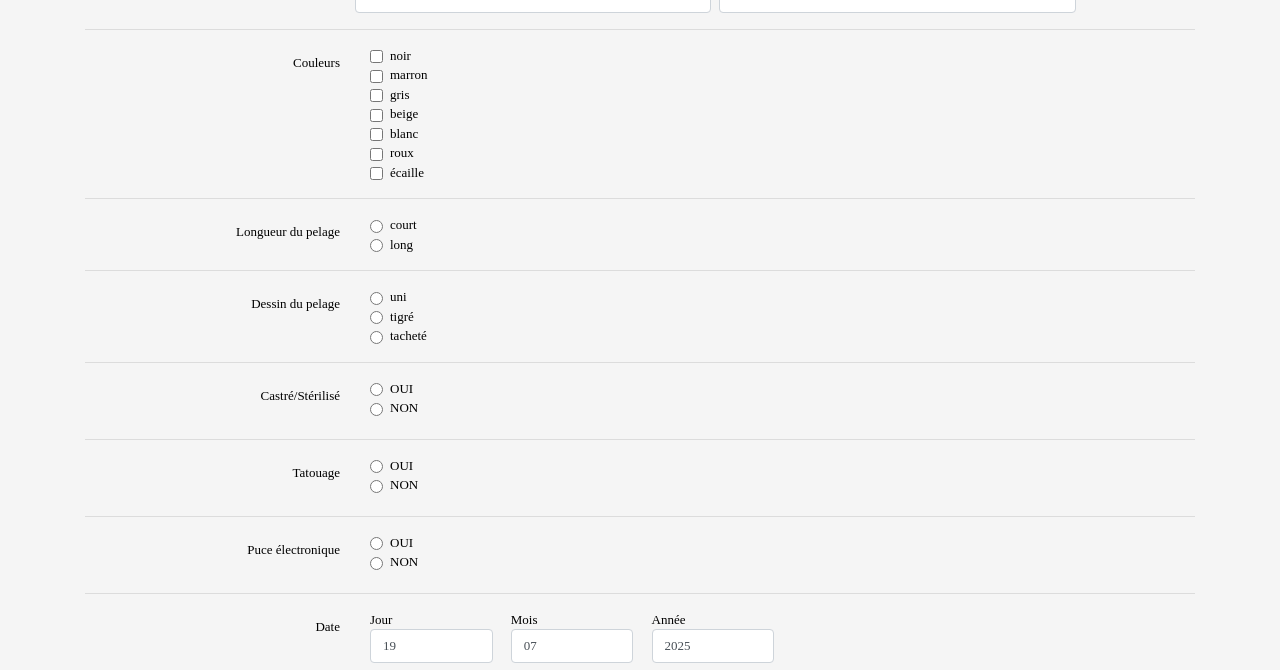 click on "OUI" at bounding box center [376, 543] 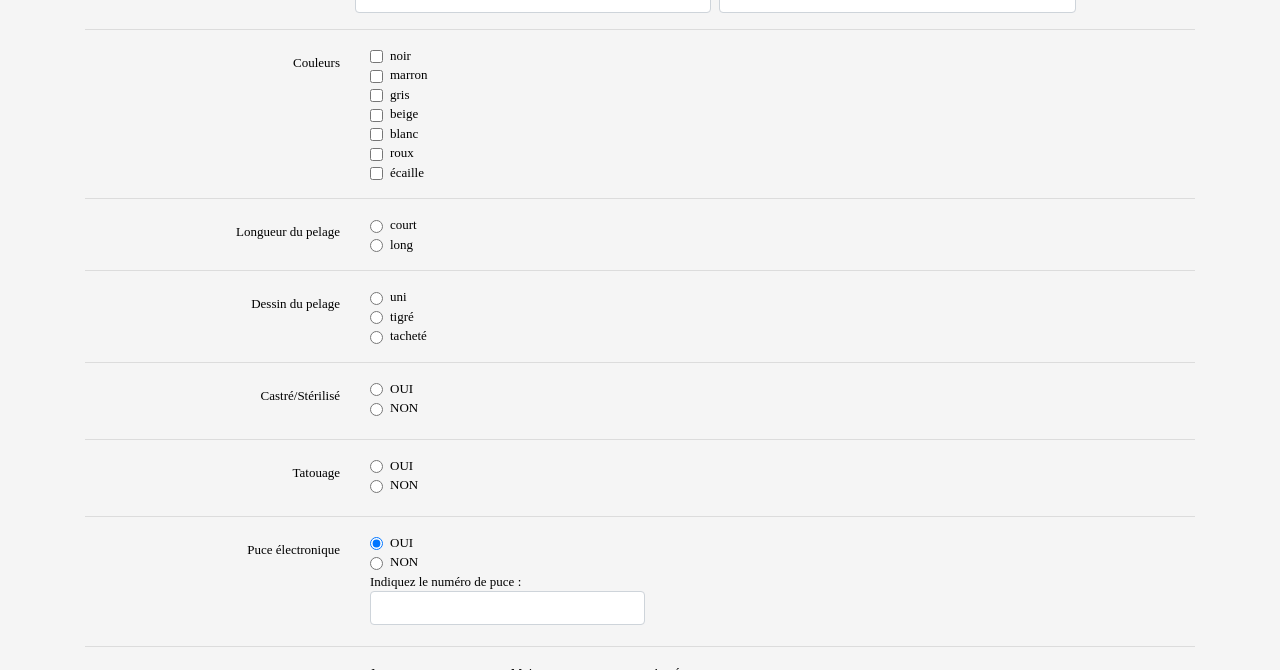 click on "NON" at bounding box center (376, 486) 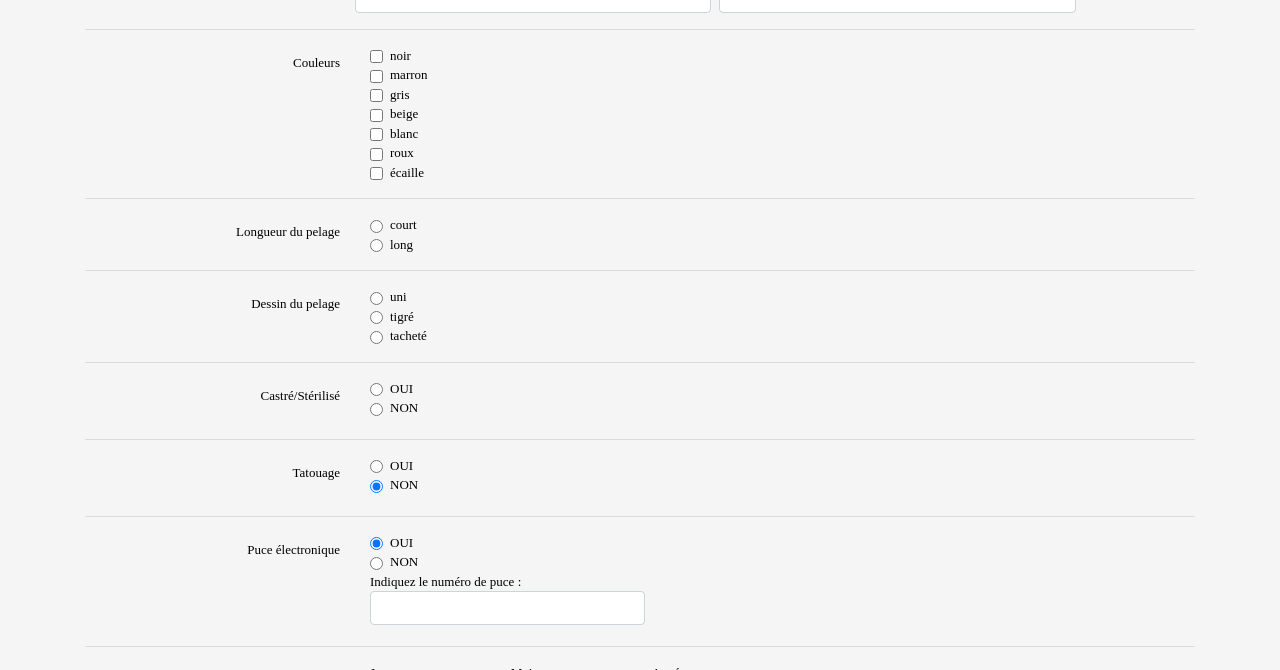 click on "OUI" at bounding box center (376, 389) 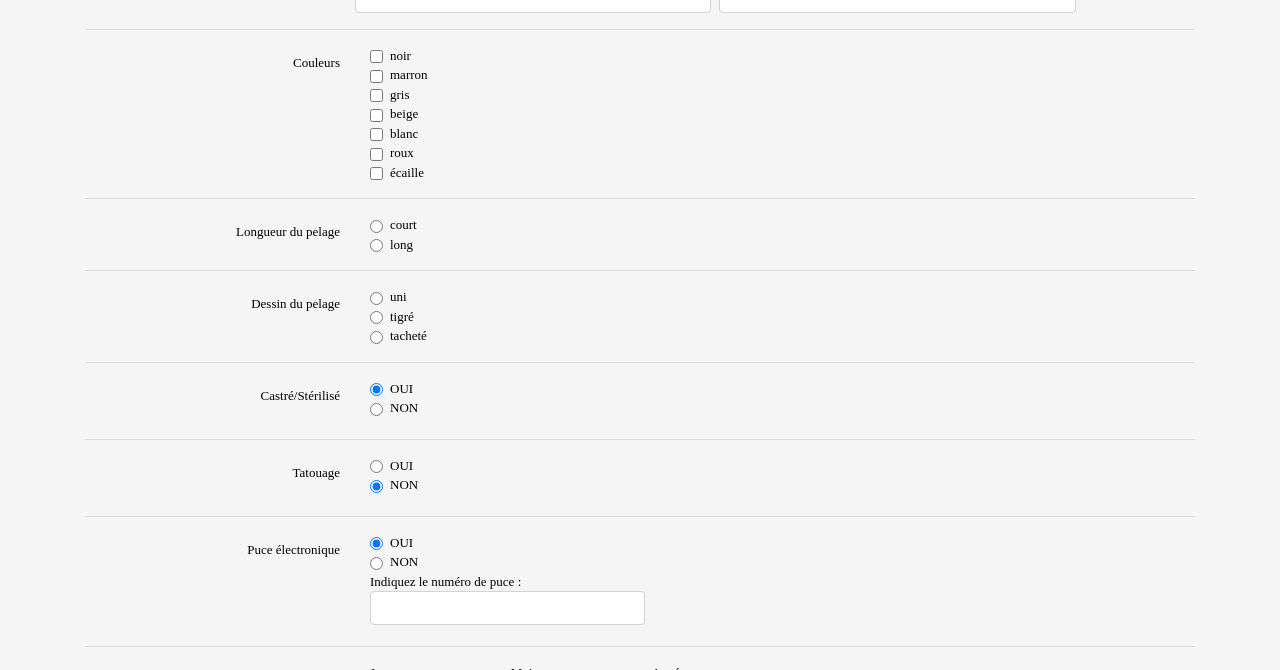 click on "tigré" at bounding box center [376, 317] 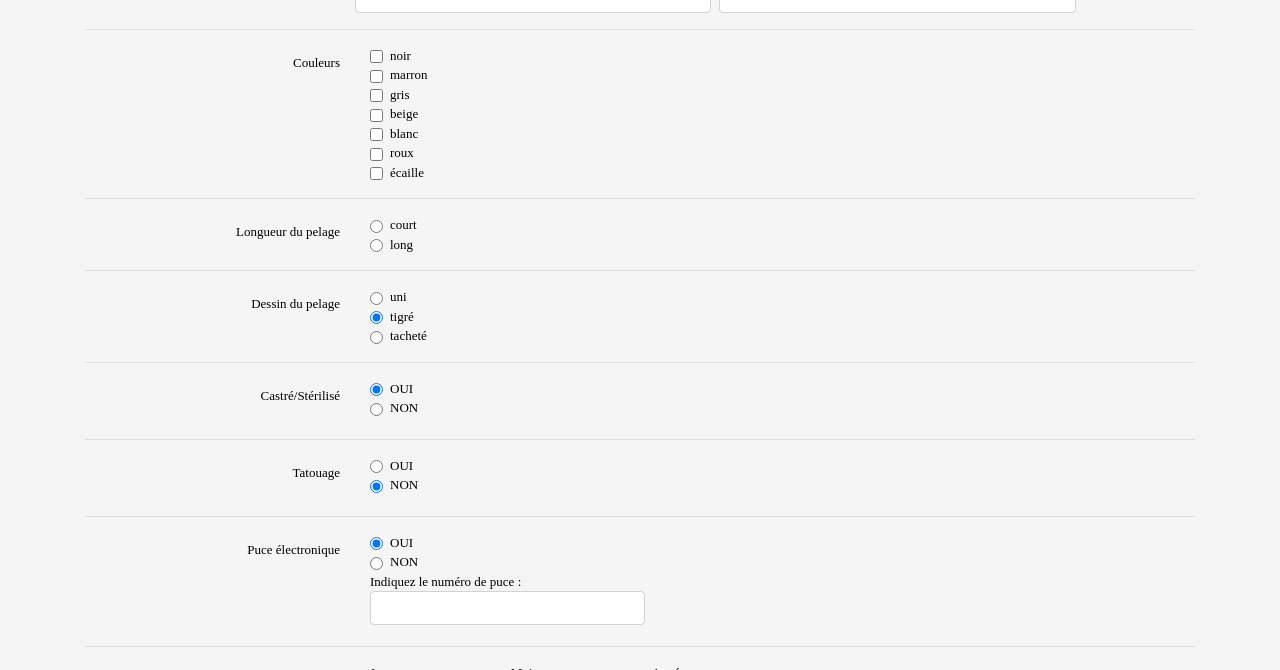 click on "court" at bounding box center (376, 226) 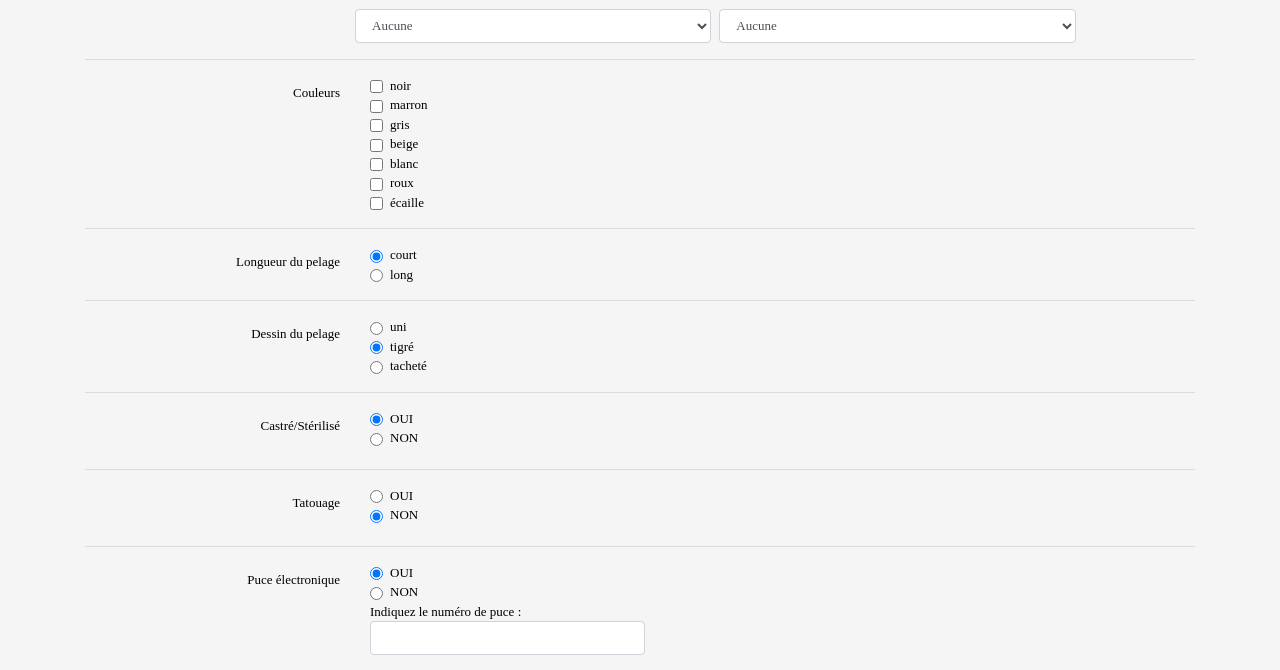 scroll, scrollTop: 513, scrollLeft: 0, axis: vertical 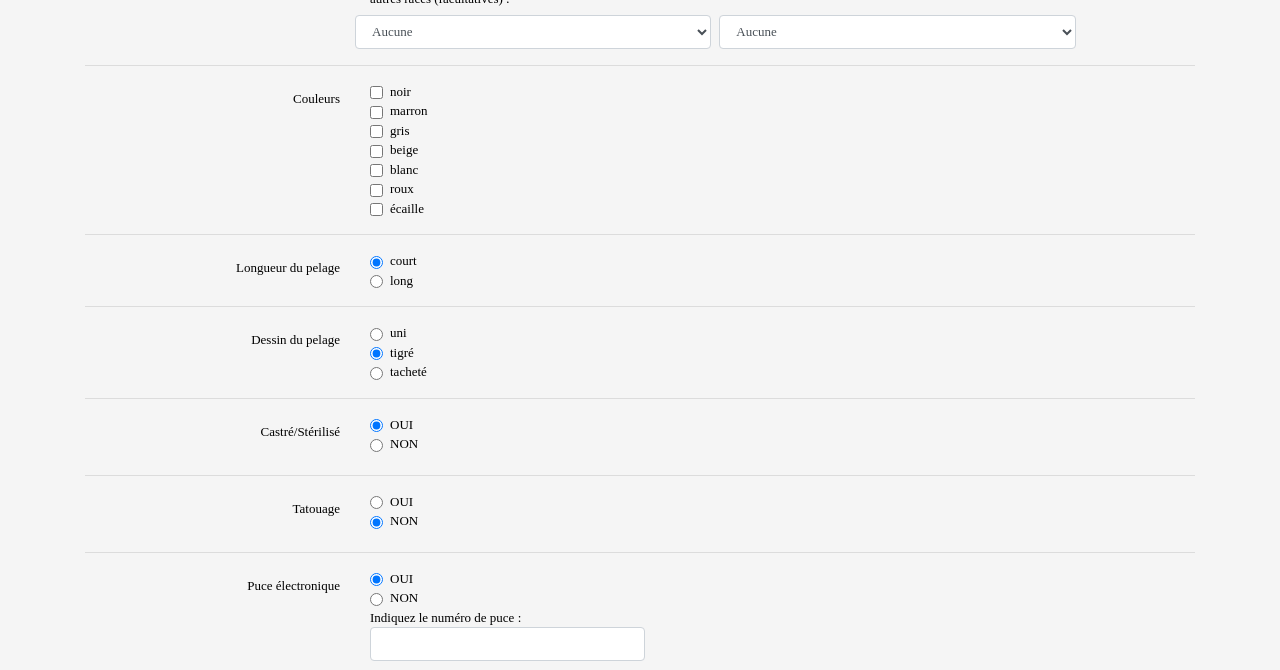 click on "marron" at bounding box center [376, 112] 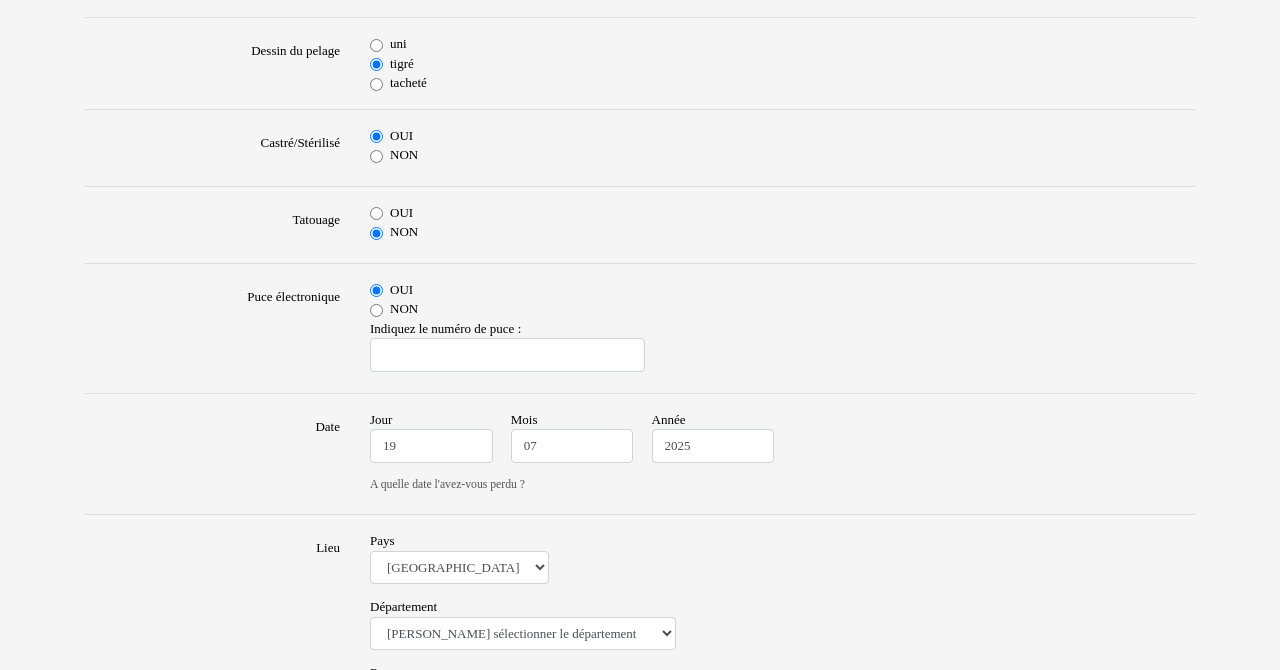 scroll, scrollTop: 806, scrollLeft: 0, axis: vertical 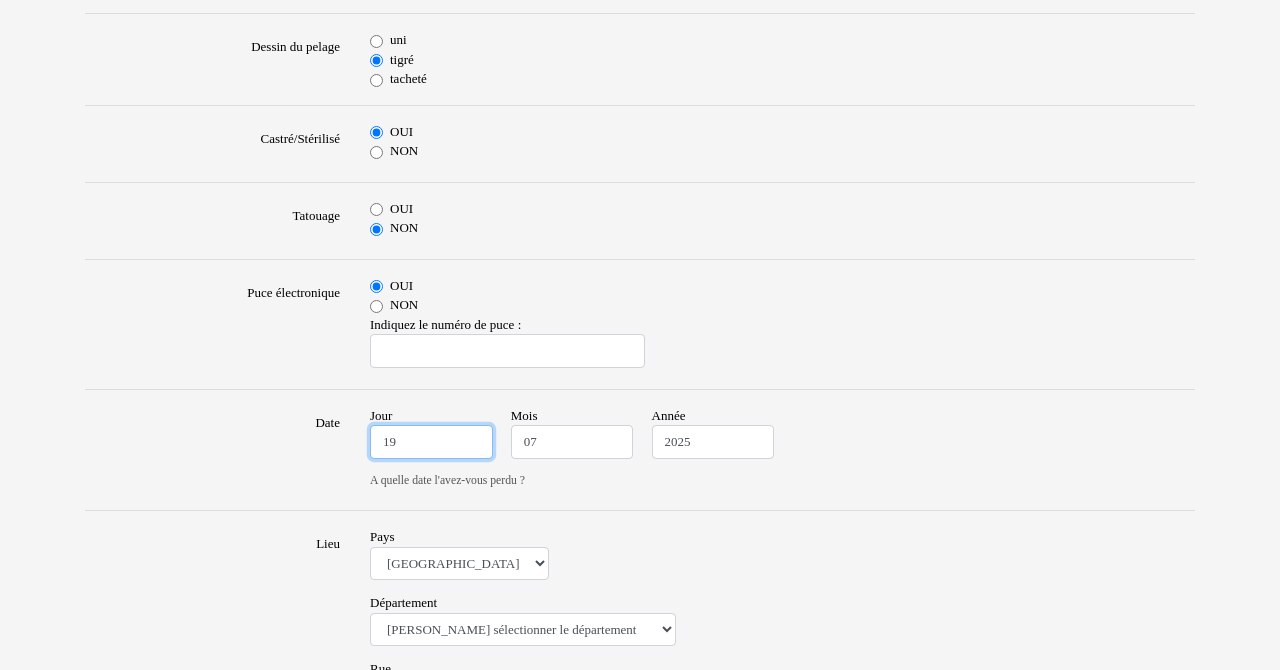 click on "19" at bounding box center [431, 442] 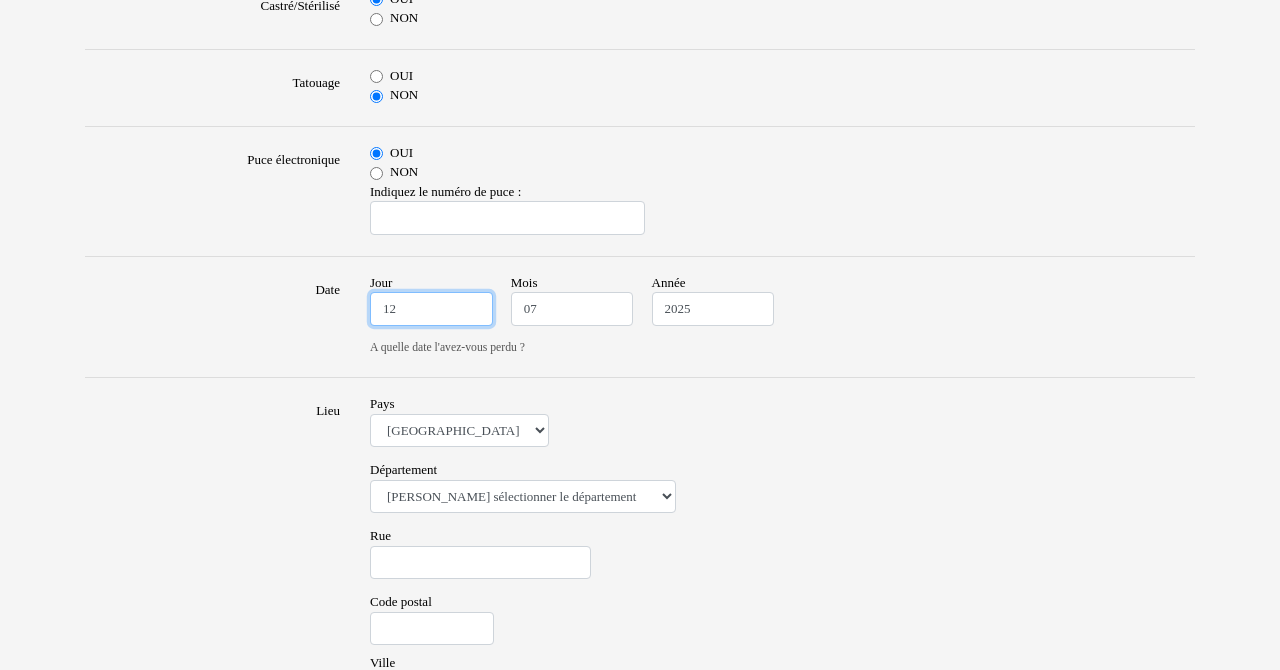 scroll, scrollTop: 945, scrollLeft: 0, axis: vertical 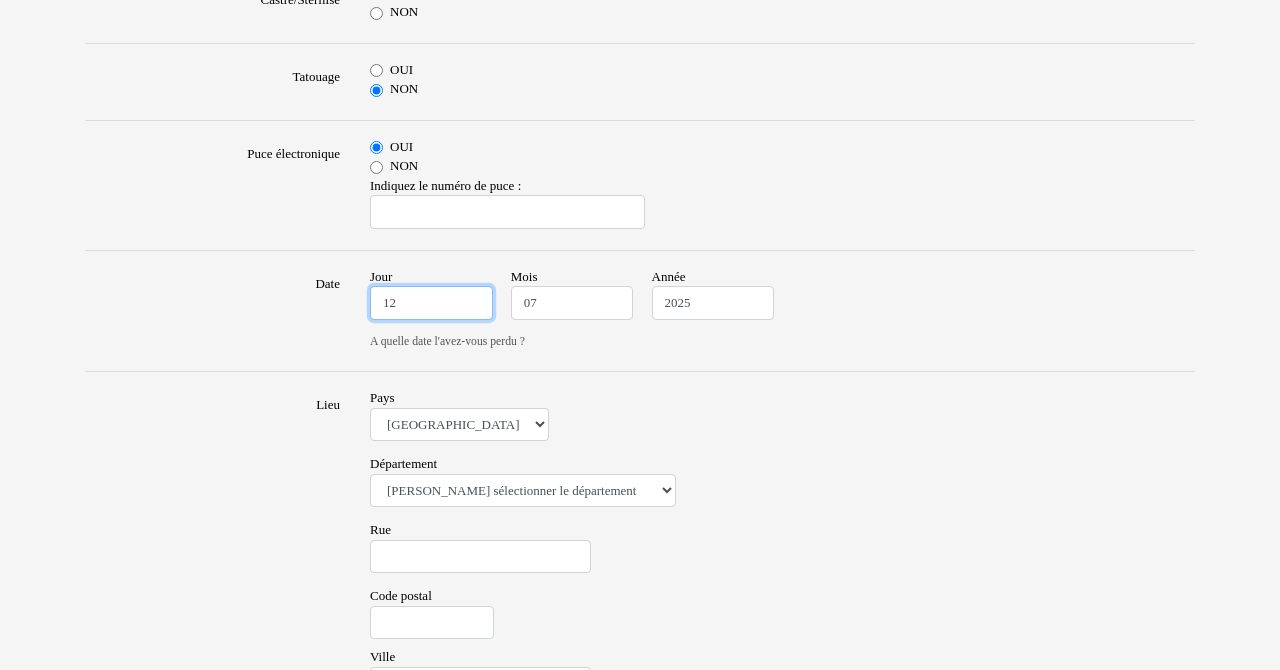 type on "12" 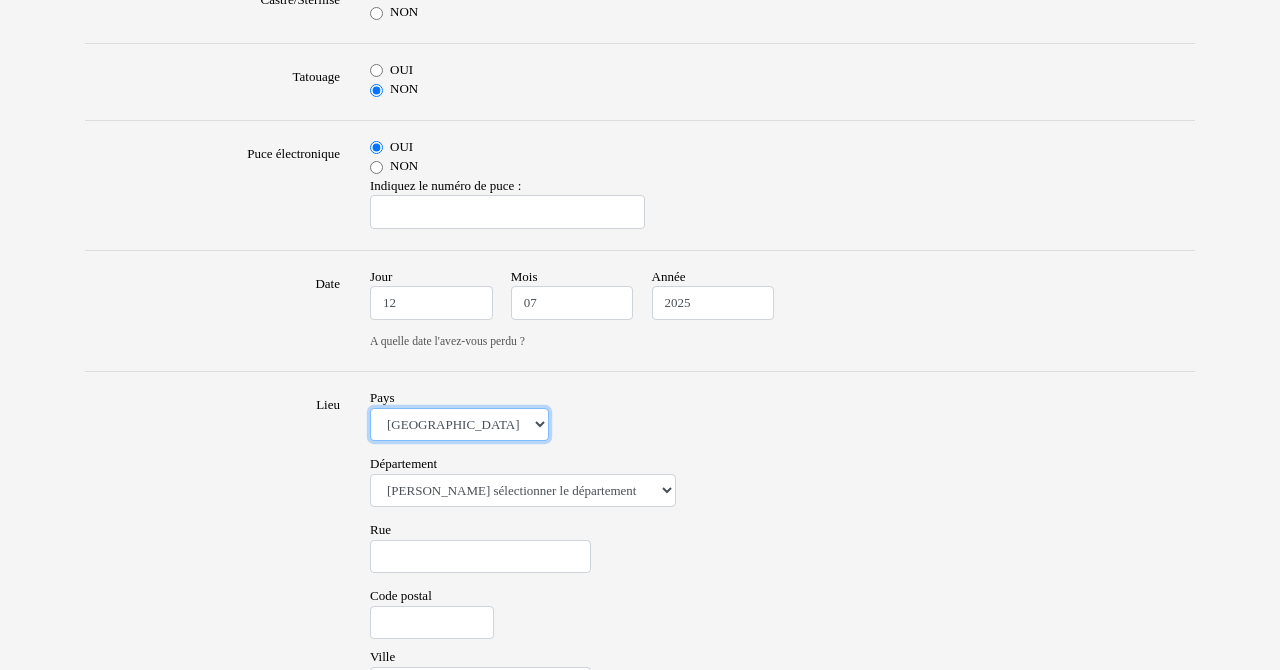 click on "Afrique du Sud Algérie Allemagne Andorre Argentine Australie Belgique Bolivie Brésil Cameroun Canada Chili Colombie Costa Rica Cuba Équateur Espagne Etats Unis France Grande Bretagne Guadeloupe Guatemala Guyane Honduras Inde Japon Kenya Luxembourg Martinique Mayotte Mexique Monaco Nicaragua Nigéria Nouvelle-Calédonie Nouvelle-Zélande Pakistan Panama Paraguay Pérou Philippines Polynésie française Porto Rico République dominicaine Réunion Saint-Barthélemy Saint-Martin Saint-Pierre-et-Miquelon Salvador Singapour Suisse Tanzanie Uruguay Venezuela Wallis-et-Futuna" at bounding box center (459, 425) 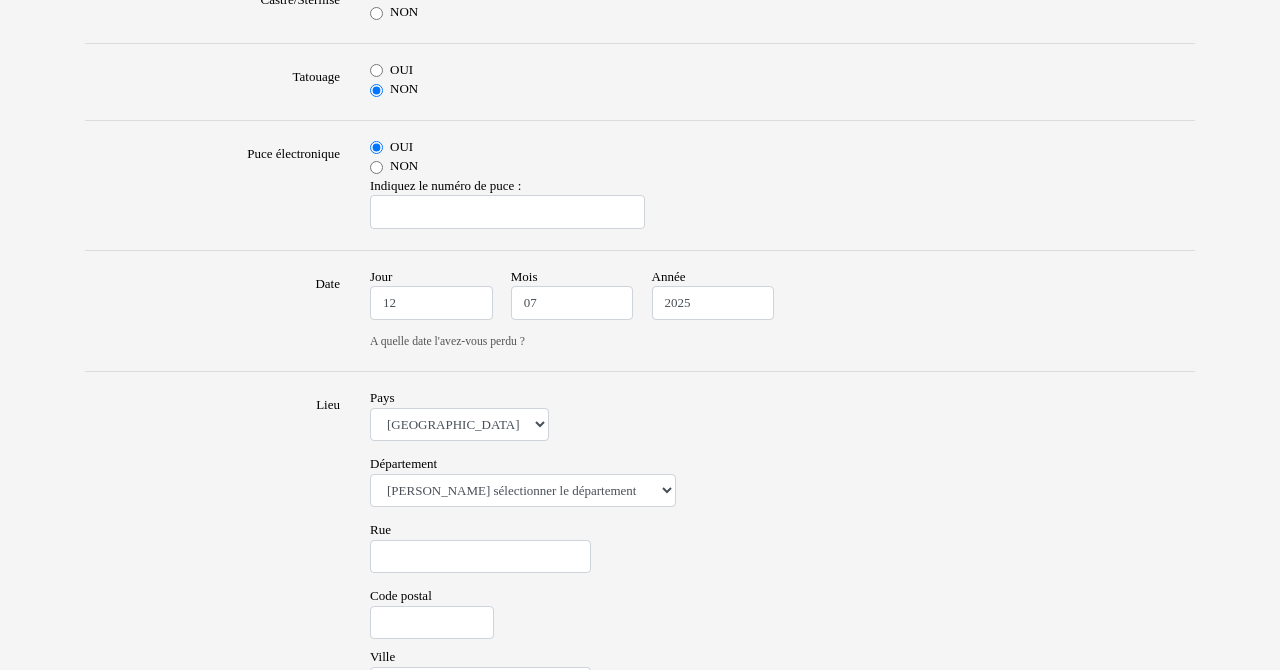 click on "Département  Veuillez sélectionner le département 01 - Ain 02 - Aisne 03 - Allier 04 - Alpes de Hautes-Provence 05 - Hautes-Alpes 06 - Alpes-Maritimes 07 - Ardèche 08 - Ardennes 09 - Ariege 10 - Aube 11 - Aude 12 - Aveyron 13 - Bouches-Du-Rhône 14 - Calvados 15 - Cantal 16 - Charente 17 - Charente-Maritime 18 - Cher 19 - Correze 20 - Corse 21 - Cote-d'Or 22 - Côtes d'Armor 23 - Creuse 24 - Dordogne 25 - Doubs 26 - Drôme 27 - Eure 28 - Eure-et-Loir 29 - Finistere 30 - Gard 31 - Haute-Garonne 32 - Gers 33 - Gironde 34 - Hérault 35 - Ille-et-Vilaine 36 - Indre 37 - Indre-et-Loire 38 - Isère 39 - Jura 40 - Landes 41 - Loir-et-Cher 42 - Loire 43 - Haute-Loire 44 - Loire-Atlantique 45 - Loiret 46 - Lot 47 - Lot-et-Garonne 48 - Lozère 49 - Maine-et-Loire 50 - Manche 51 - Marne 52 - Haute-Marne 53 - Mayenne 54 - Meurthe-et-Moselle 55 - Meuse 56 - Morbihan 57 - Moselle 58 - Nièvre 59 - Nord 60 - Oise 61 - Orne 62 - Pas-de-Calais 63 - Puy-de-Dôme 64 - Pyrénées-Atlantiques 65 - Hautes-Pyrénées 75 - Paris" at bounding box center [523, 480] 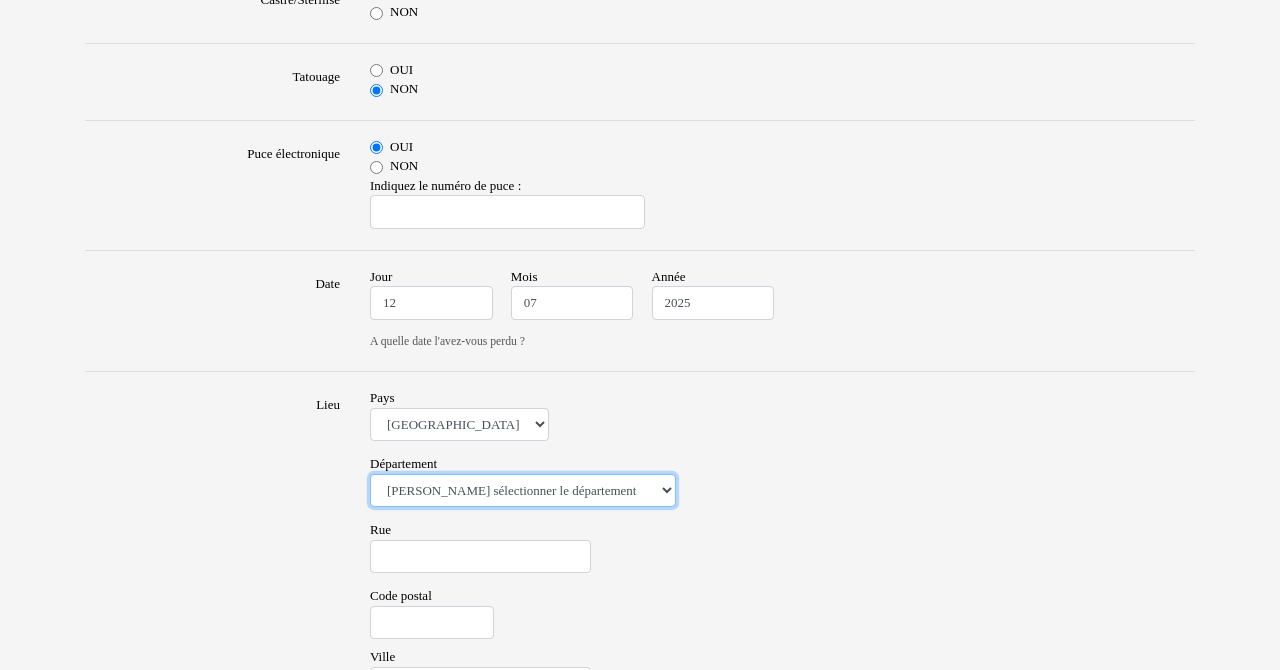 click on "Veuillez sélectionner le département 01 - Ain 02 - Aisne 03 - Allier 04 - Alpes de Hautes-Provence 05 - Hautes-Alpes 06 - Alpes-Maritimes 07 - Ardèche 08 - Ardennes 09 - Ariege 10 - Aube 11 - Aude 12 - Aveyron 13 - Bouches-Du-Rhône 14 - Calvados 15 - Cantal 16 - Charente 17 - Charente-Maritime 18 - Cher 19 - Correze 20 - Corse 21 - Cote-d'Or 22 - Côtes d'Armor 23 - Creuse 24 - Dordogne 25 - Doubs 26 - Drôme 27 - Eure 28 - Eure-et-Loir 29 - Finistere 30 - Gard 31 - Haute-Garonne 32 - Gers 33 - Gironde 34 - Hérault 35 - Ille-et-Vilaine 36 - Indre 37 - Indre-et-Loire 38 - Isère 39 - Jura 40 - Landes 41 - Loir-et-Cher 42 - Loire 43 - Haute-Loire 44 - Loire-Atlantique 45 - Loiret 46 - Lot 47 - Lot-et-Garonne 48 - Lozère 49 - Maine-et-Loire 50 - Manche 51 - Marne 52 - Haute-Marne 53 - Mayenne 54 - Meurthe-et-Moselle 55 - Meuse 56 - Morbihan 57 - Moselle 58 - Nièvre 59 - Nord 60 - Oise 61 - Orne 62 - Pas-de-Calais 63 - Puy-de-Dôme 64 - Pyrénées-Atlantiques 65 - Hautes-Pyrénées 67 - Bas-Rhin 75 - Paris" at bounding box center (523, 491) 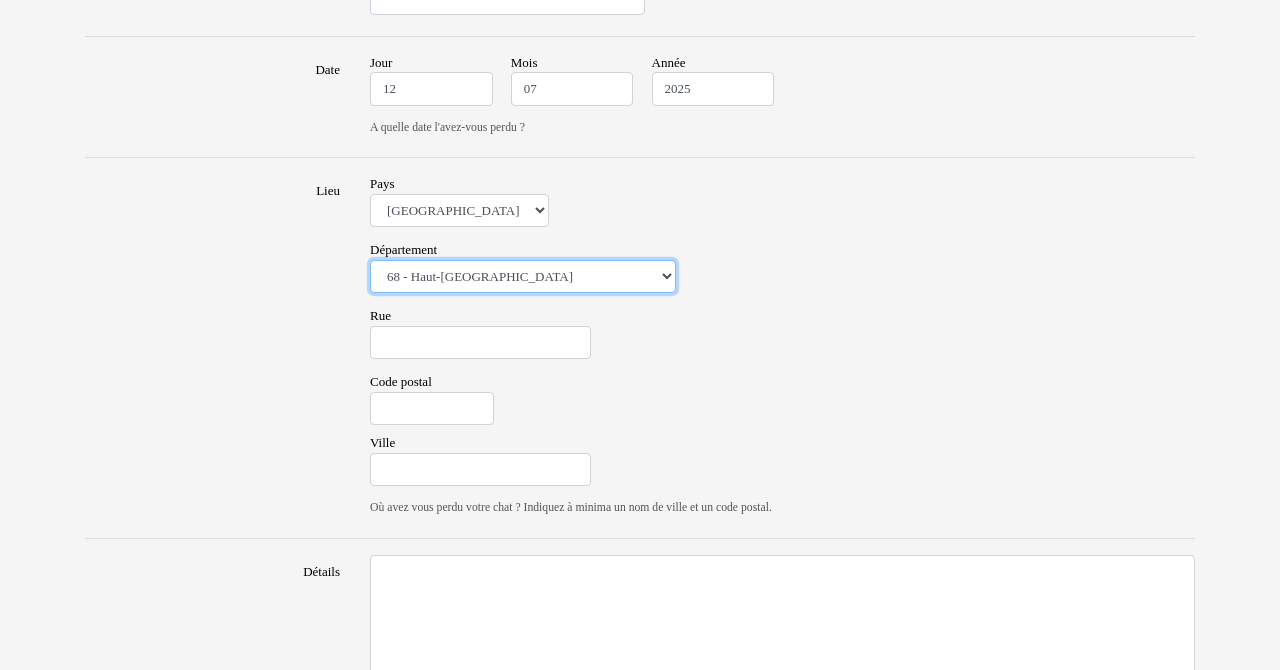 scroll, scrollTop: 1162, scrollLeft: 0, axis: vertical 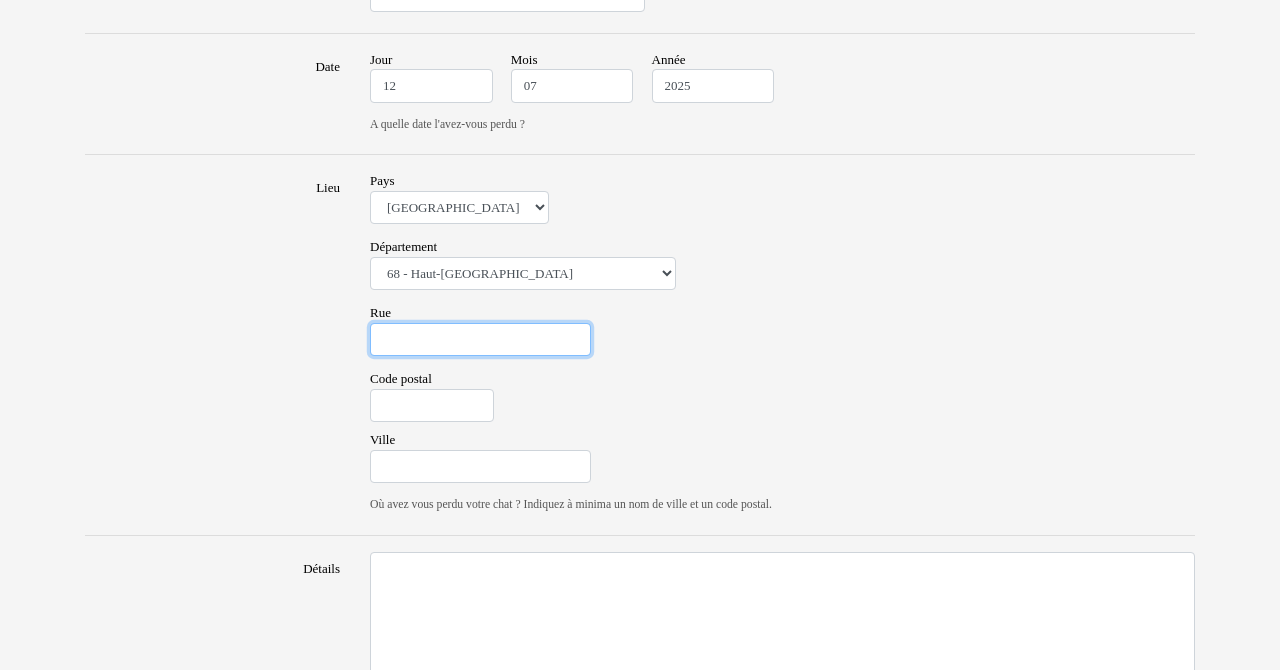 click on "Rue" at bounding box center [480, 340] 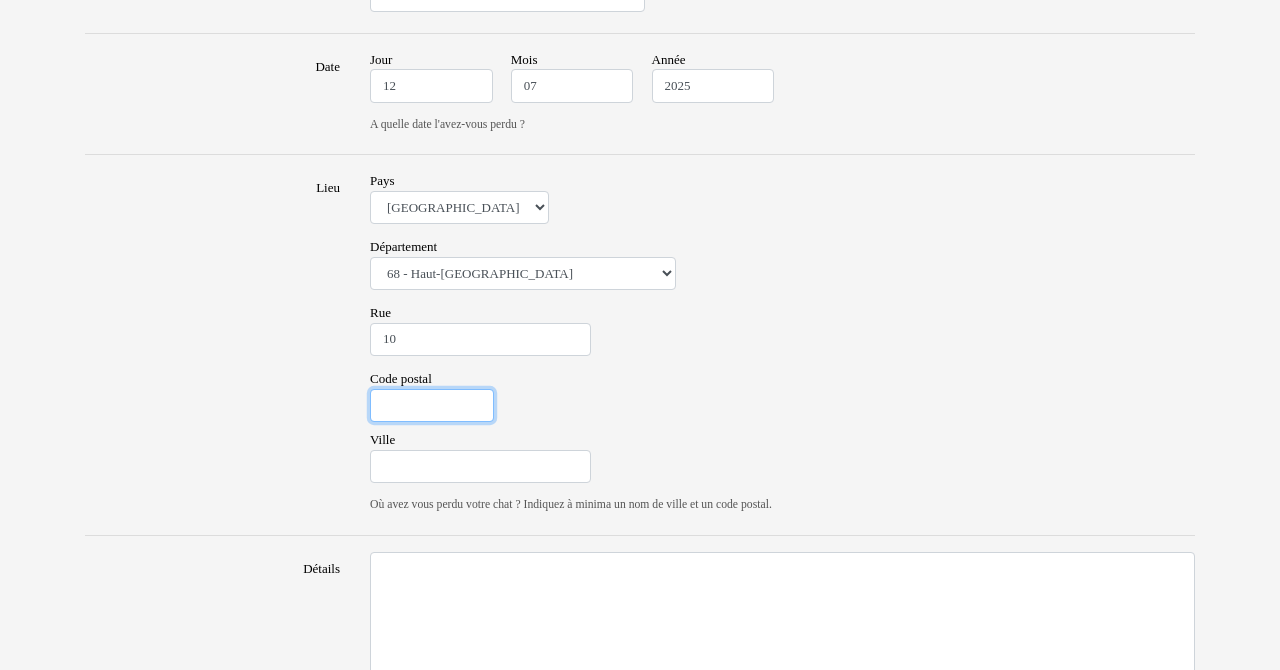 click on "Code postal" at bounding box center [432, 406] 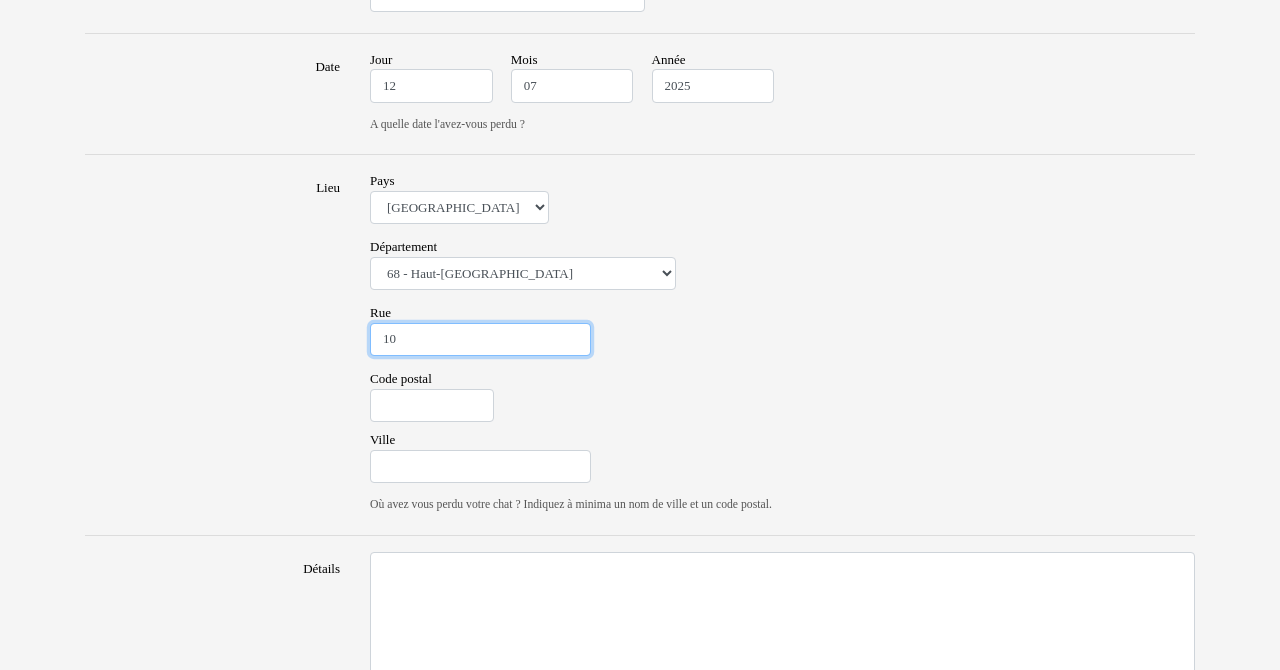 click on "10" at bounding box center (480, 340) 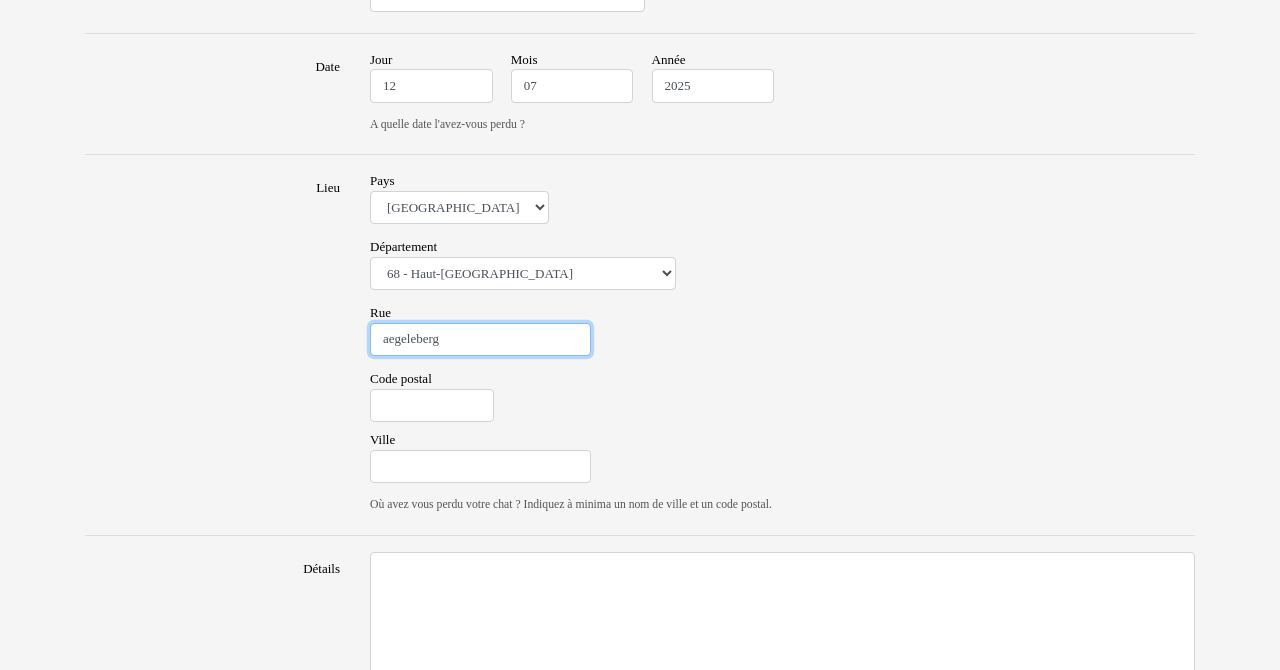 click on "aegeleberg" at bounding box center [480, 340] 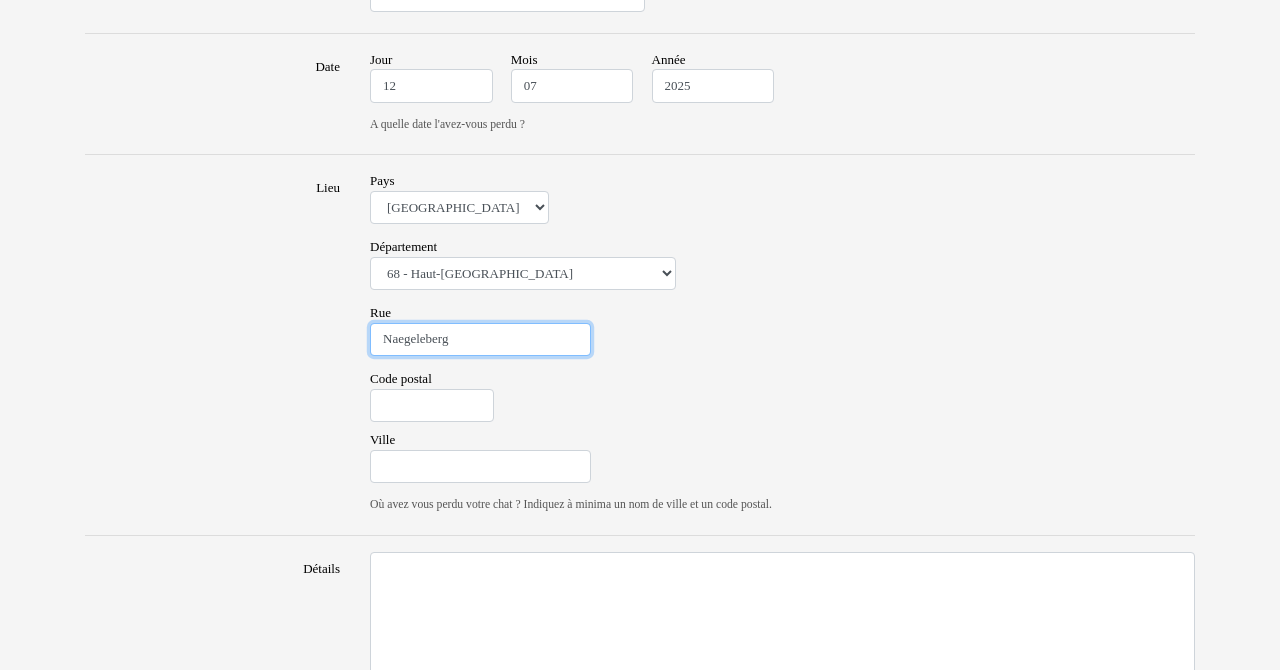 type on "Naegeleberg" 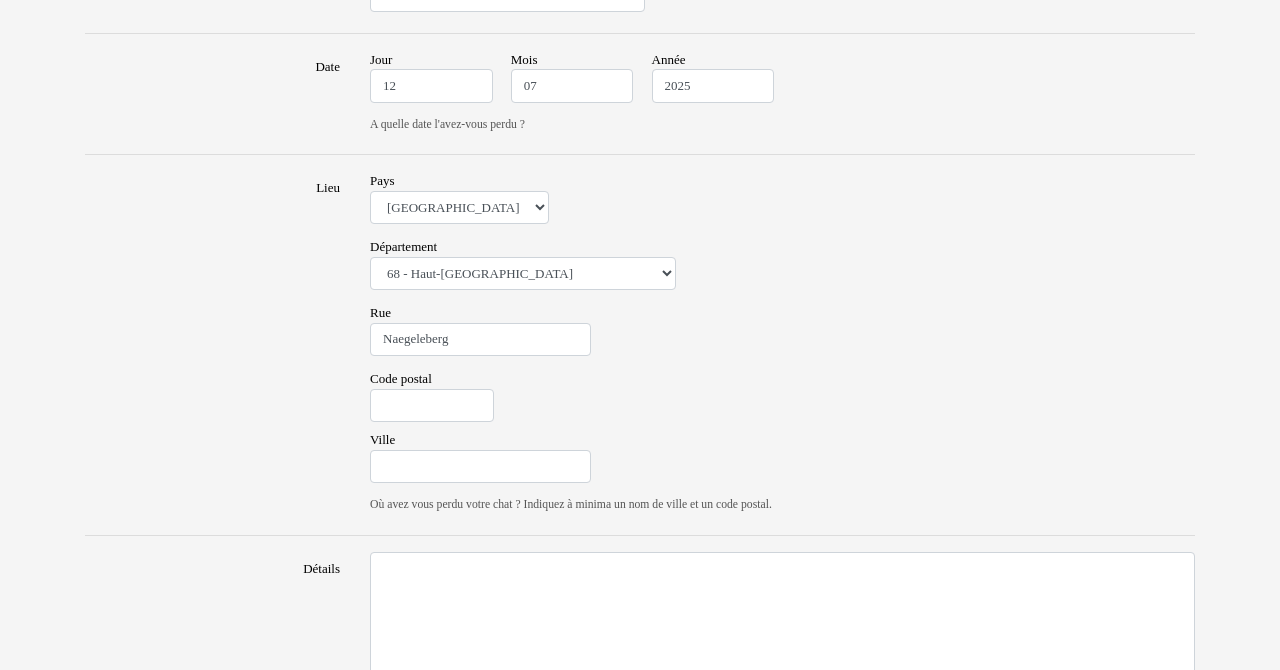 click on "Code postal" at bounding box center (782, 399) 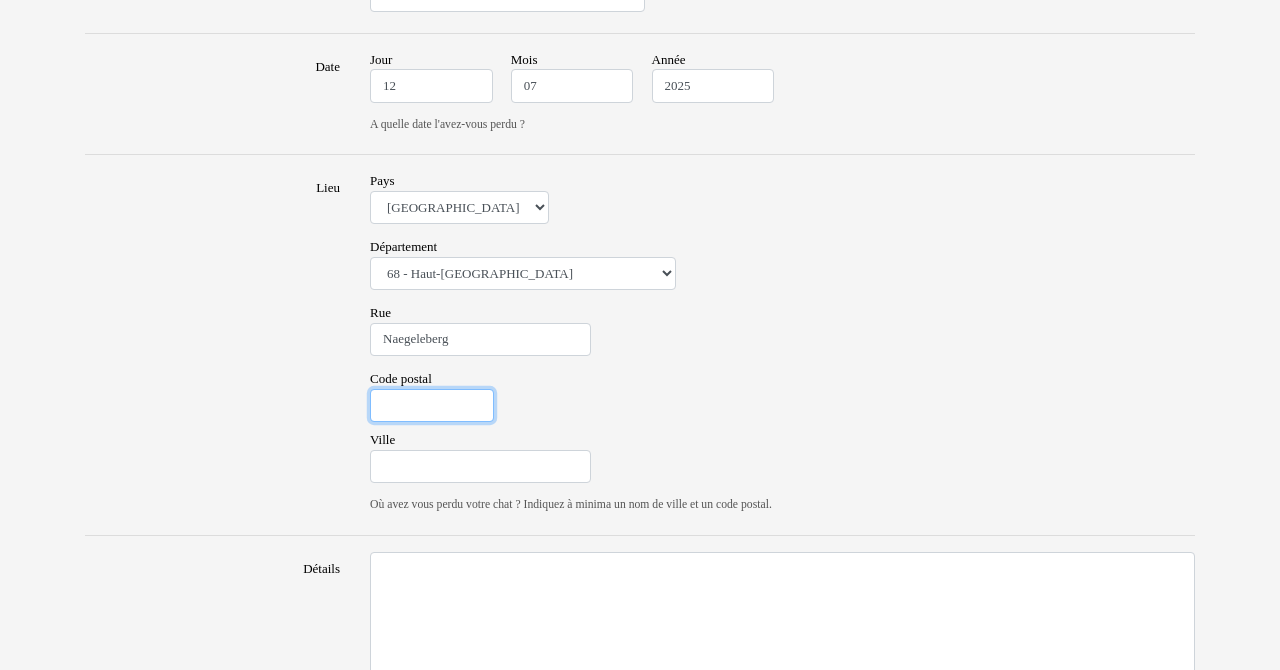 click on "Code postal" at bounding box center [432, 406] 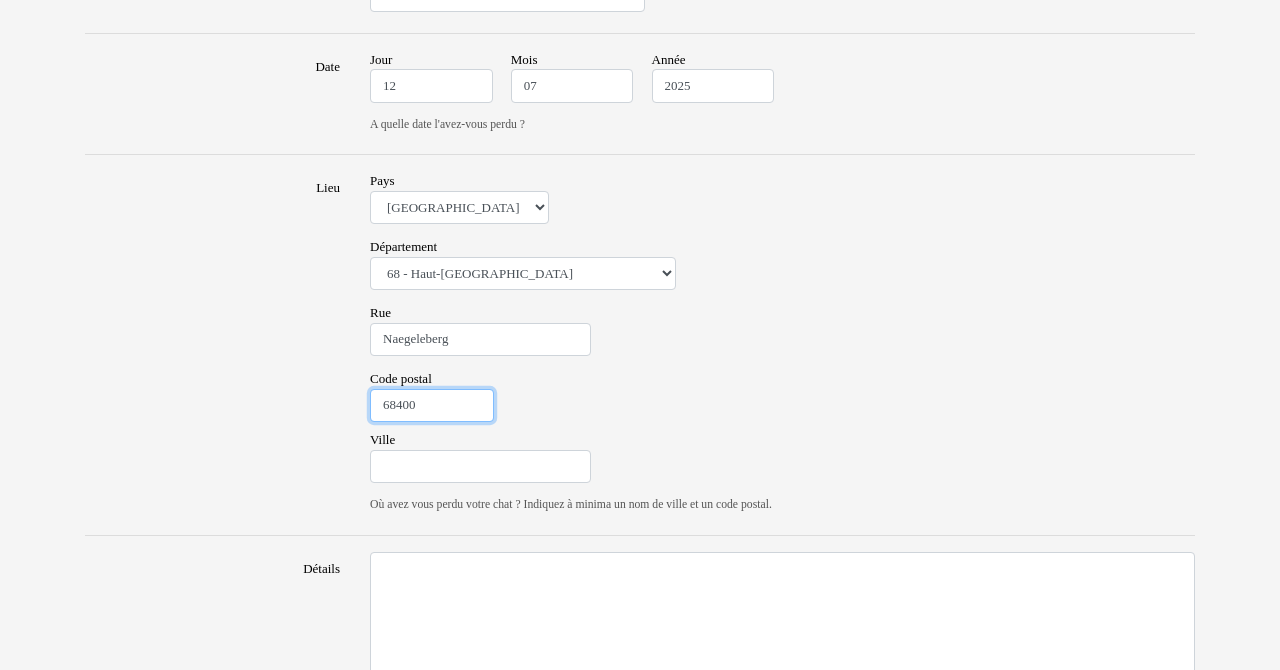 type on "68400" 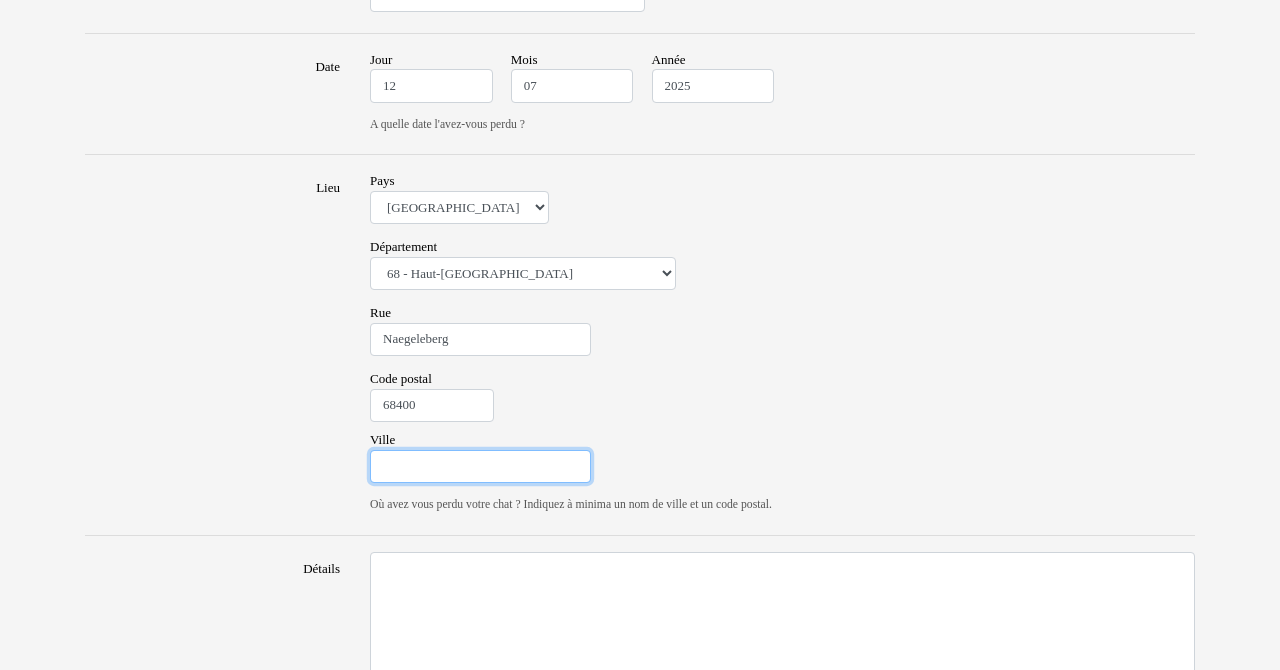click on "Ville" at bounding box center [480, 467] 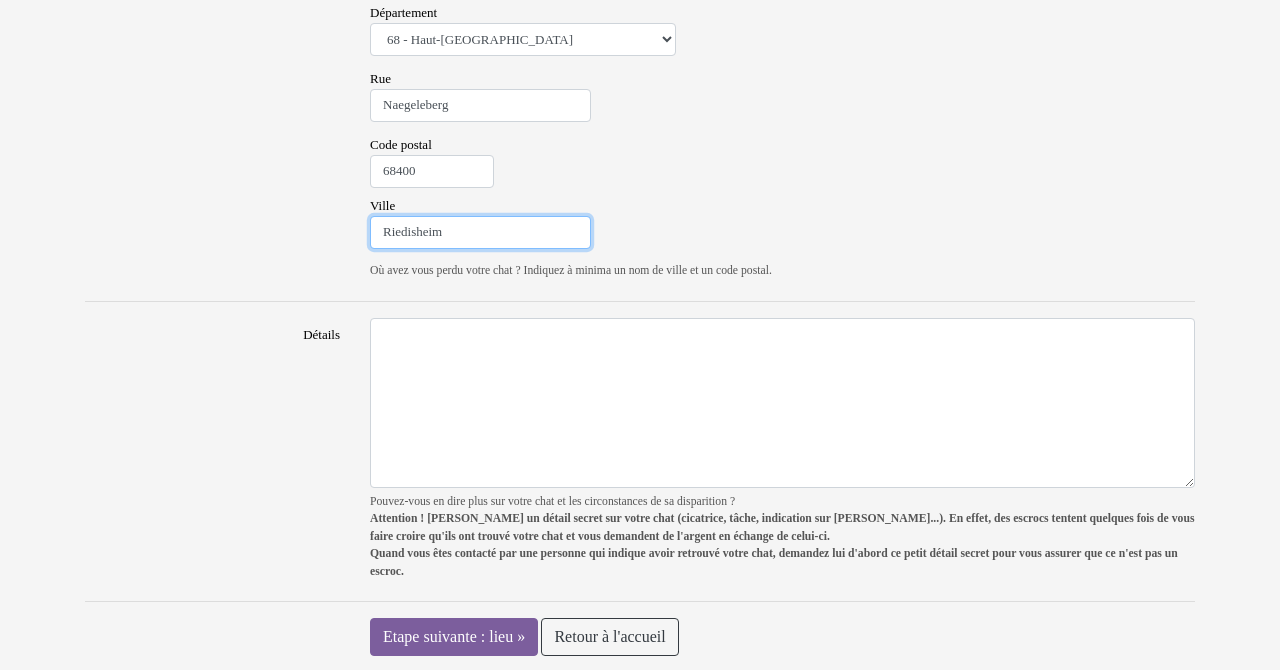scroll, scrollTop: 1399, scrollLeft: 0, axis: vertical 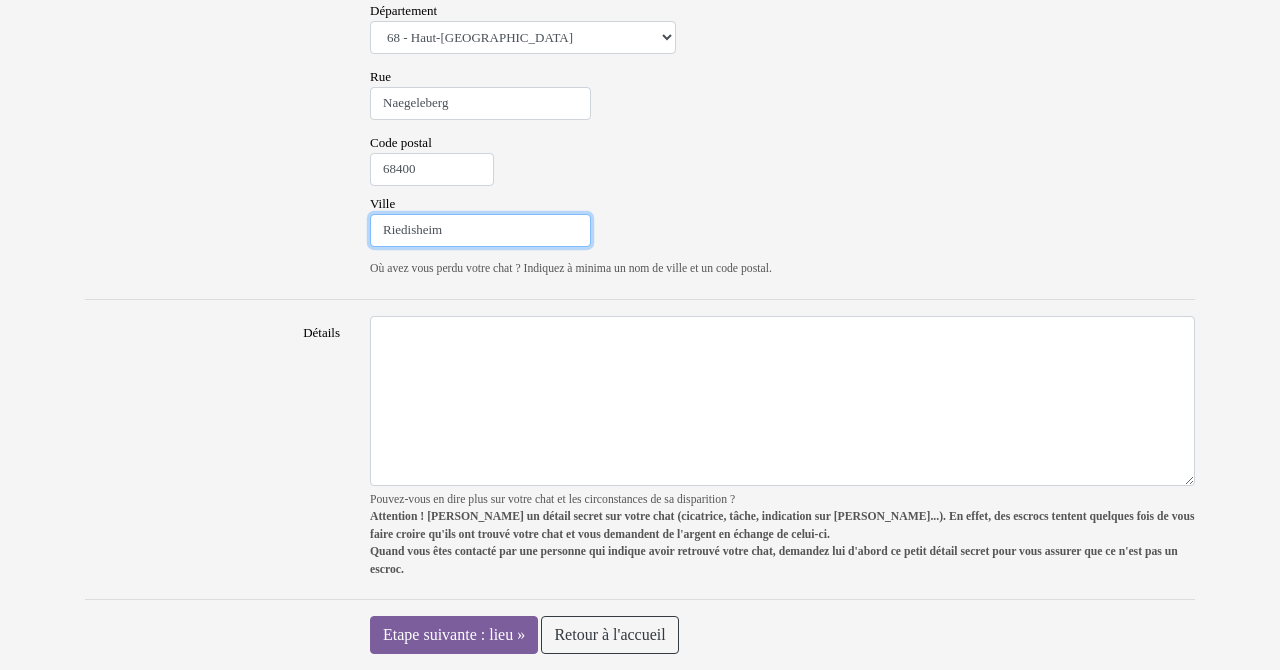 type on "Riedisheim" 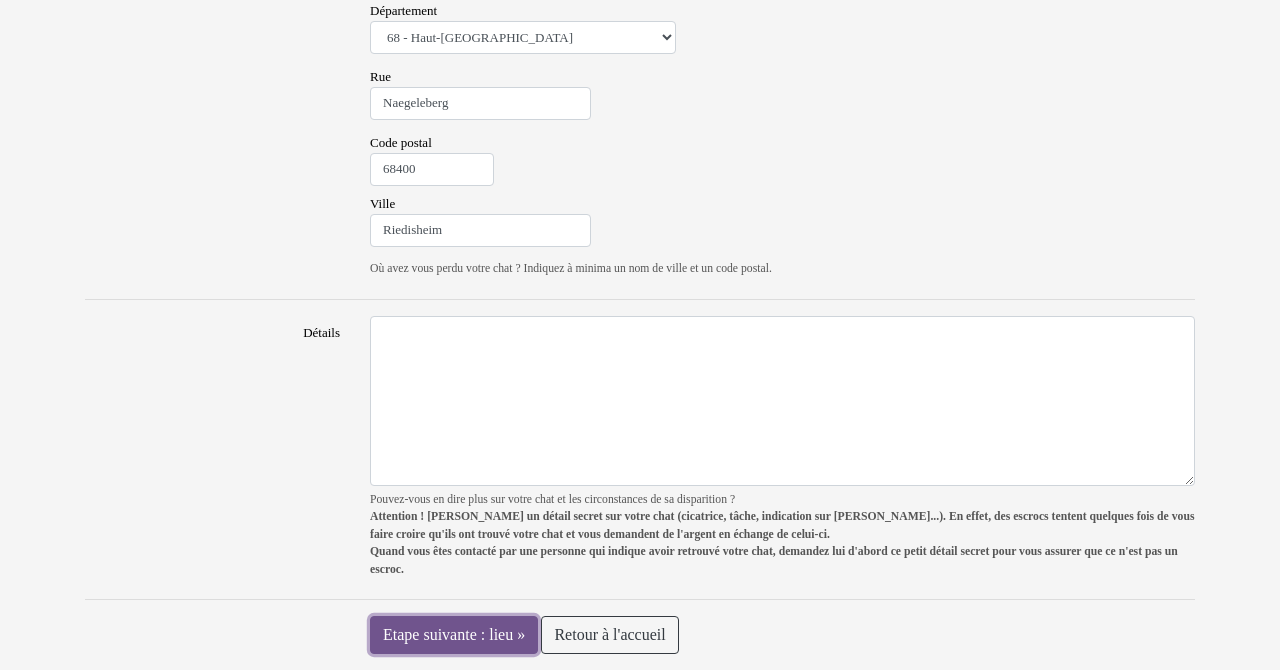 click on "Etape suivante : lieu »" at bounding box center (454, 635) 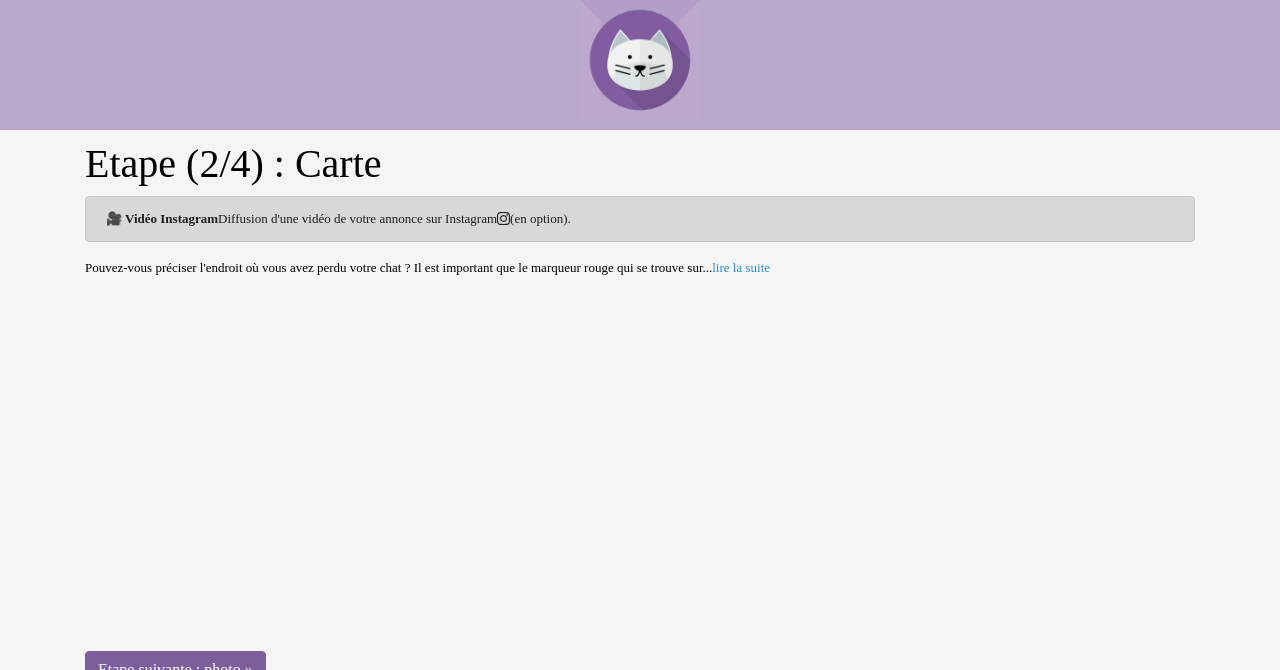 scroll, scrollTop: 0, scrollLeft: 0, axis: both 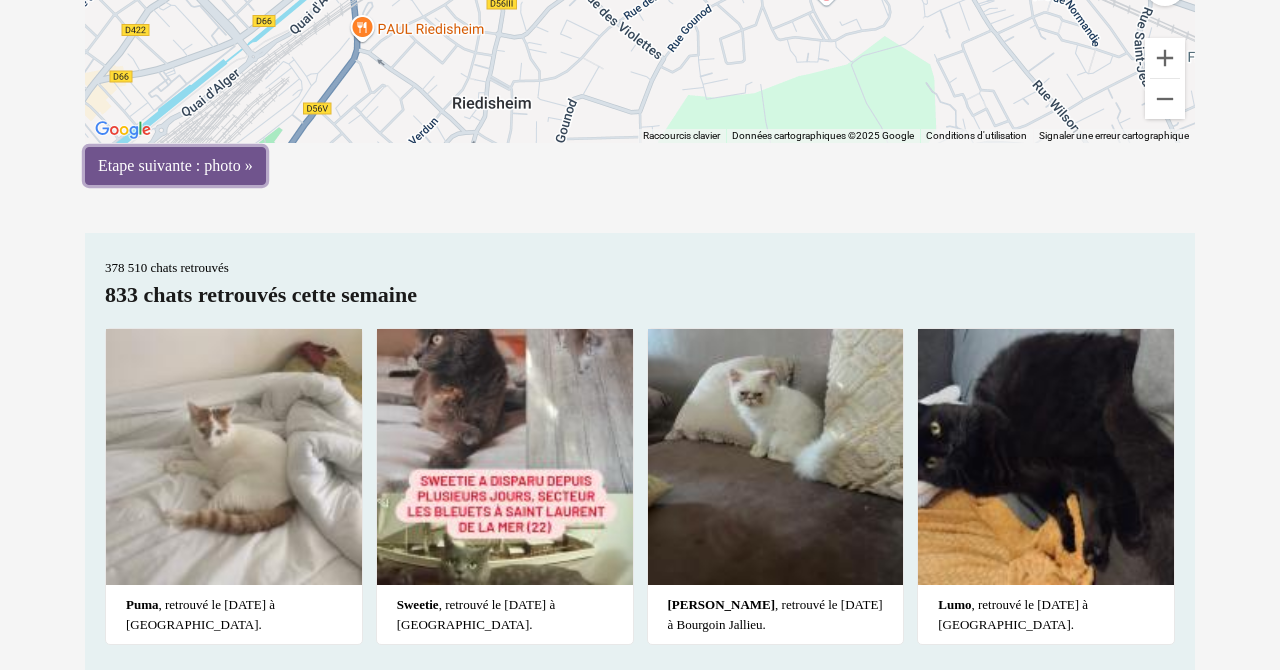 click on "Etape suivante : photo »" at bounding box center (175, 166) 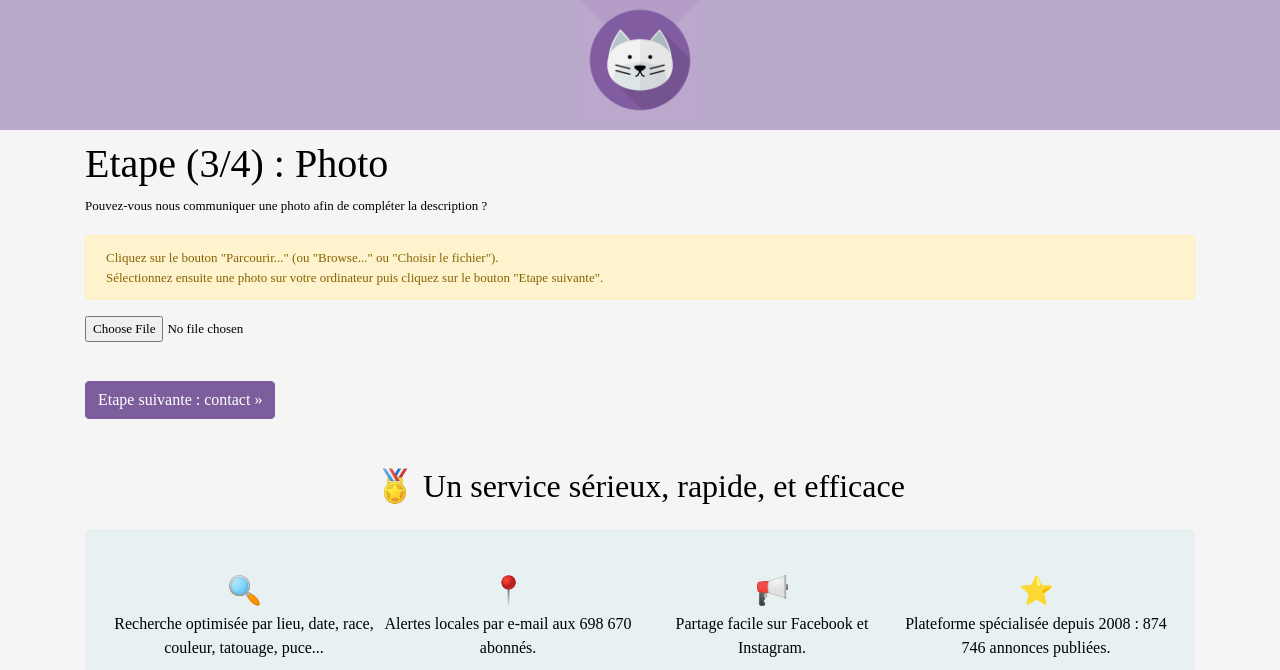 scroll, scrollTop: 52, scrollLeft: 0, axis: vertical 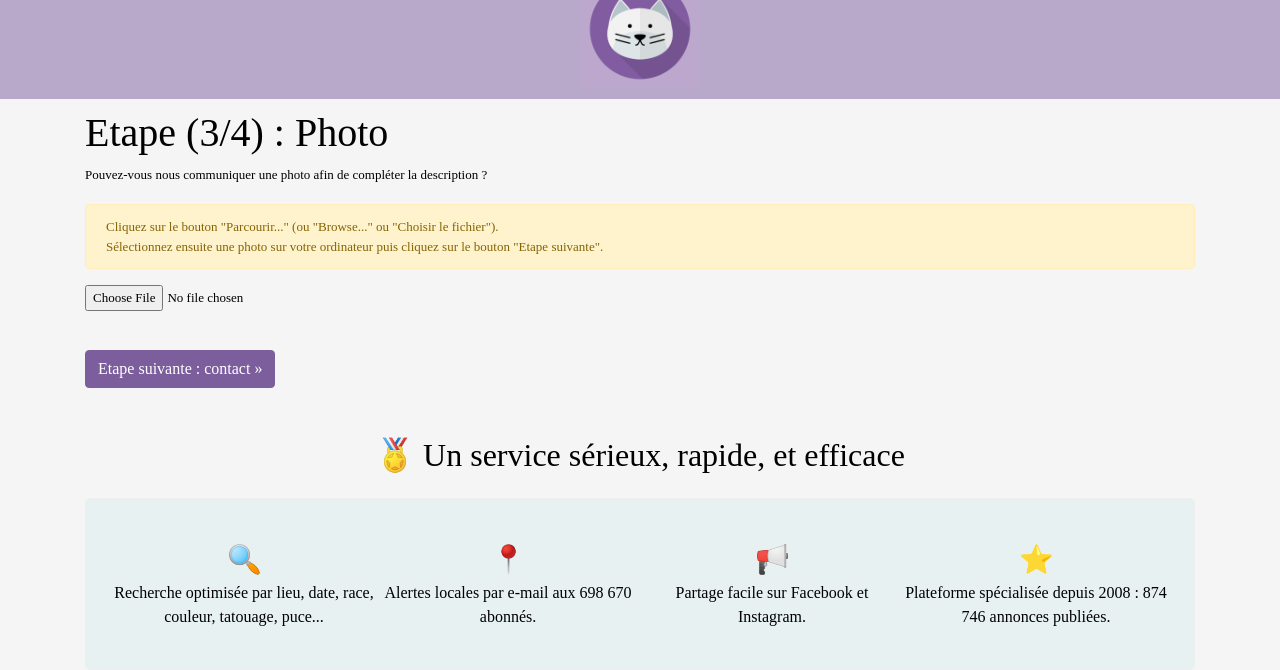 click at bounding box center (640, 298) 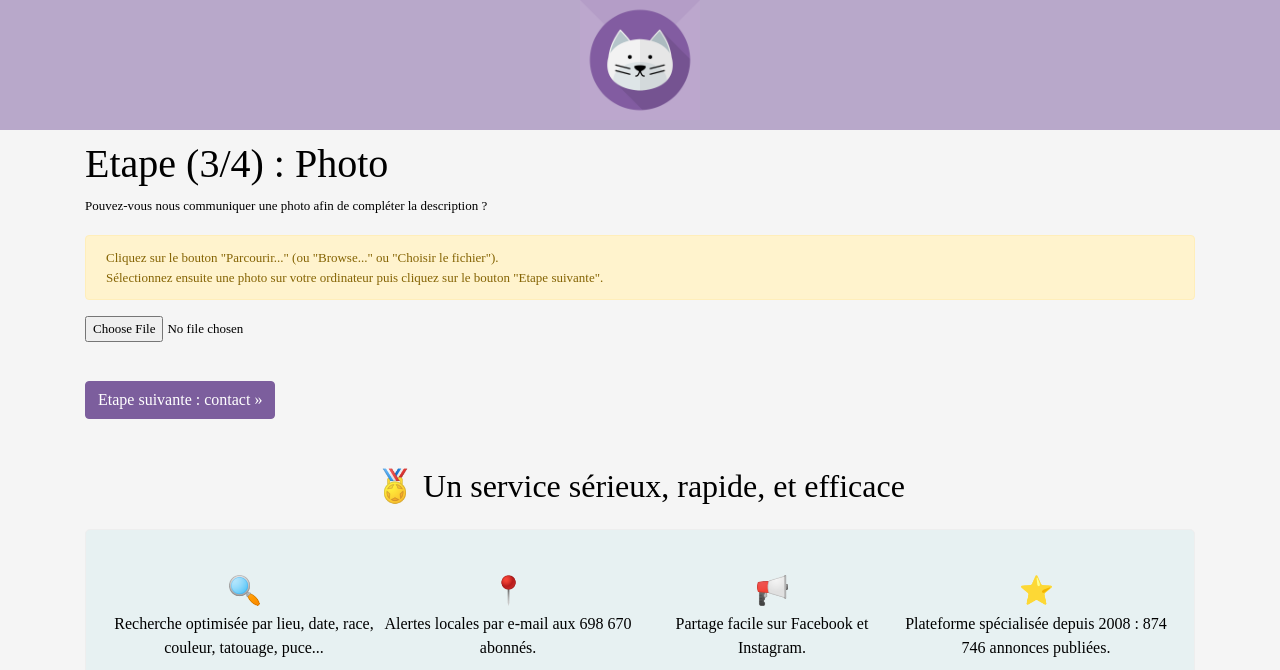 scroll, scrollTop: 52, scrollLeft: 0, axis: vertical 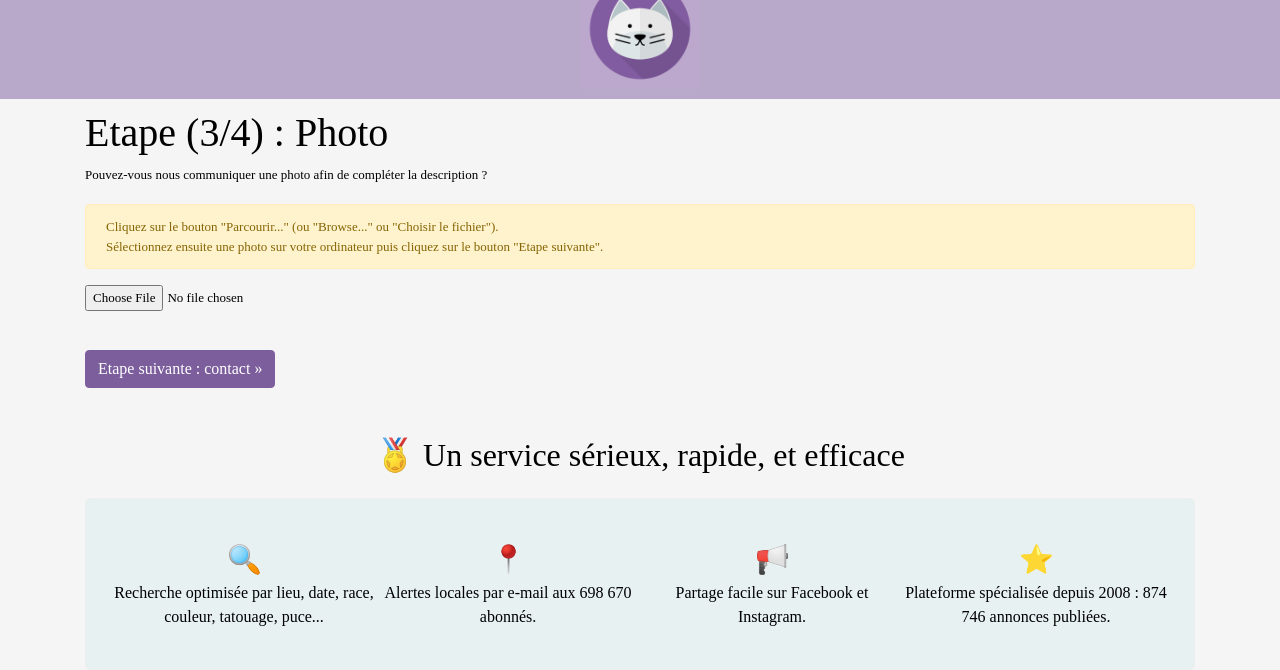 click on "Etape (3/4) : Photo
Pouvez-vous nous communiquer une photo afin de compléter la description ?
Cliquez sur le bouton "Parcourir..." (ou "Browse..." ou "Choisir le fichier").
Sélectionnez ensuite une photo sur votre ordinateur puis cliquez sur le bouton "Etape suivante".
Etape suivante : contact »
🏅 Un service sérieux, rapide, et efficace
🔍 Recherche optimisée par lieu, date, race, couleur, tatouage, puce...
📍 Alertes locales par e-mail aux 698 670 abonnés.
📢 Partage facile sur Facebook et Instagram.
⭐️ Plateforme spécialisée depuis 2008 : 874 746 annonces publiées." at bounding box center [640, 389] 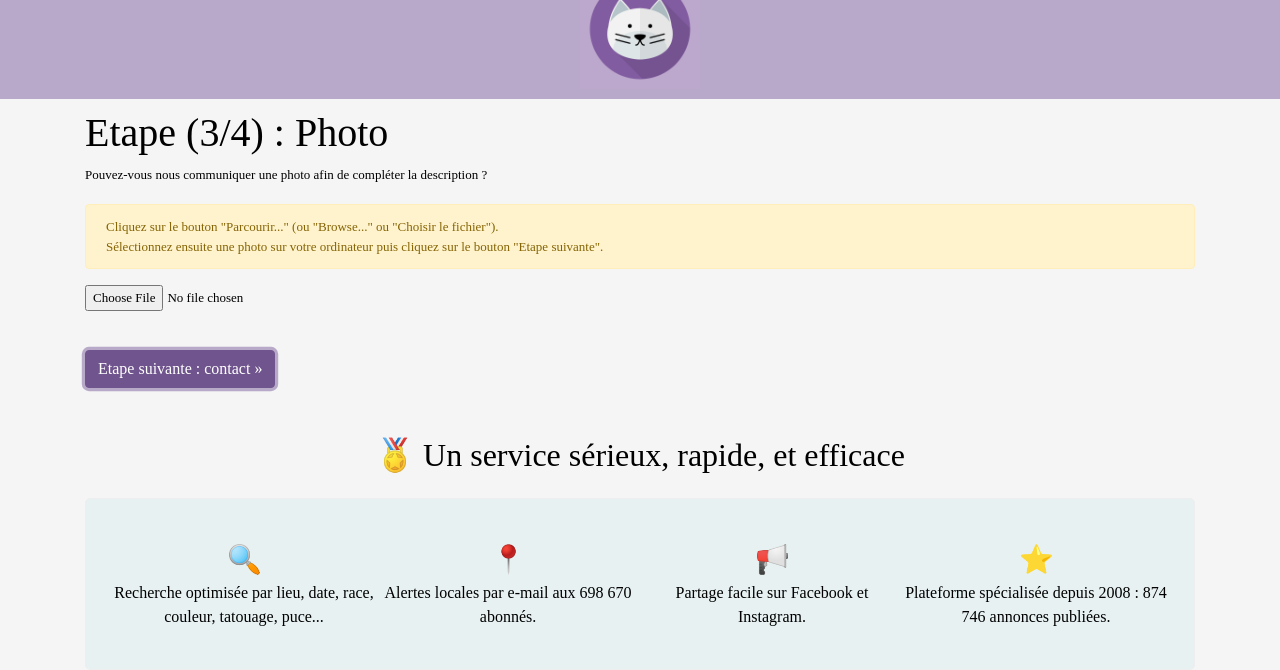 click on "Etape suivante : contact »" at bounding box center [180, 369] 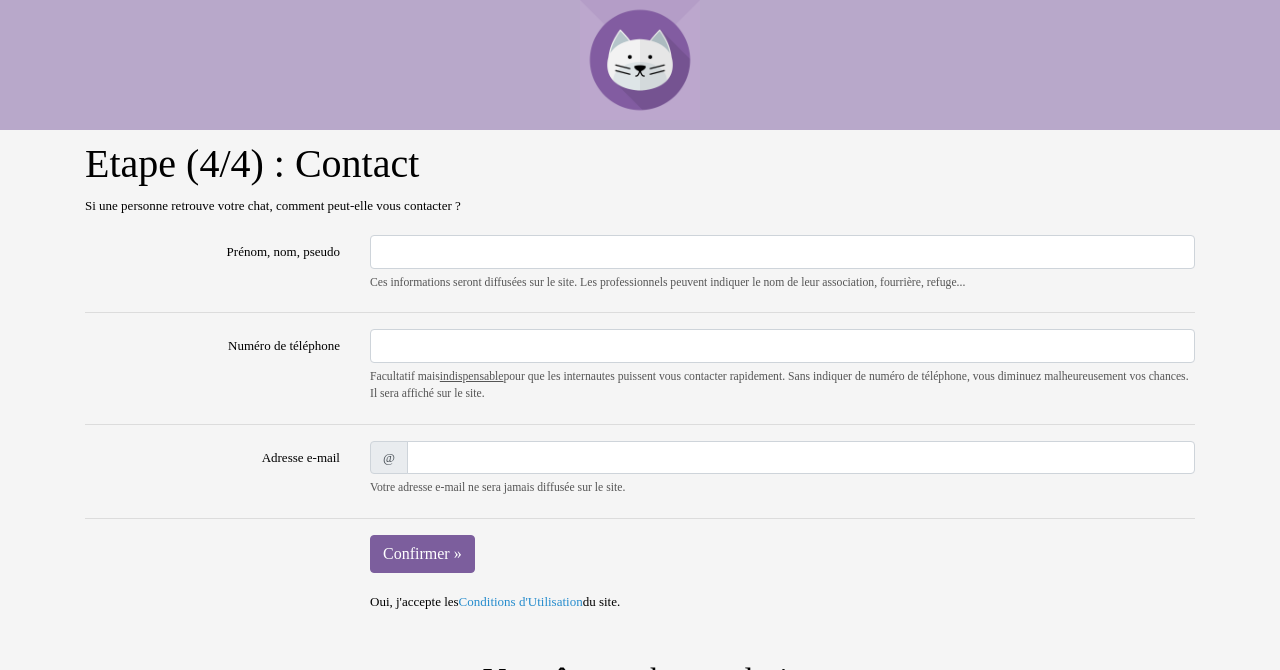 scroll, scrollTop: 0, scrollLeft: 0, axis: both 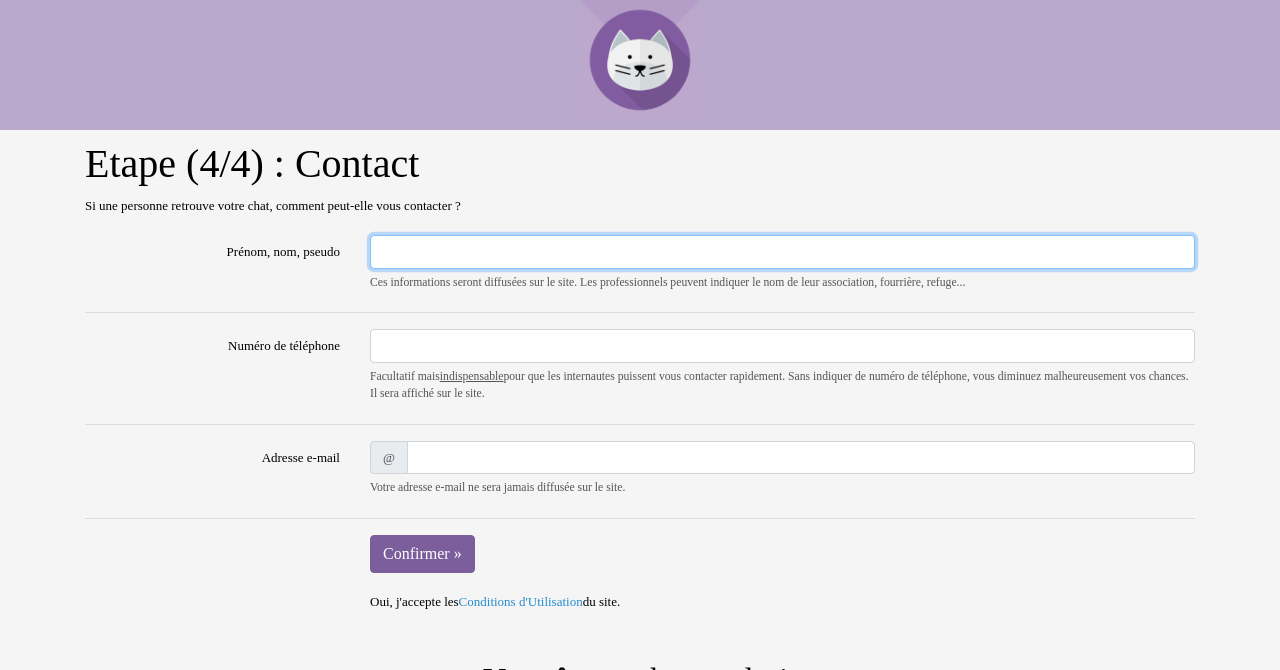 click on "Prénom, nom, pseudo" at bounding box center [782, 252] 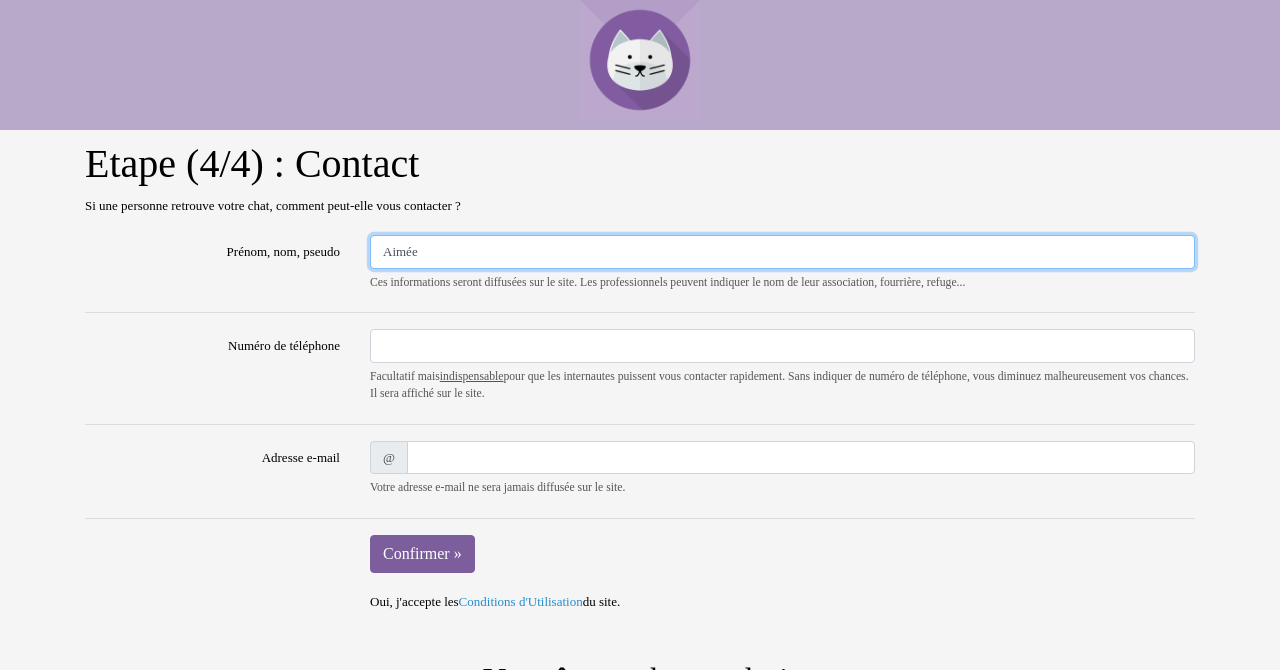 type on "Aimée" 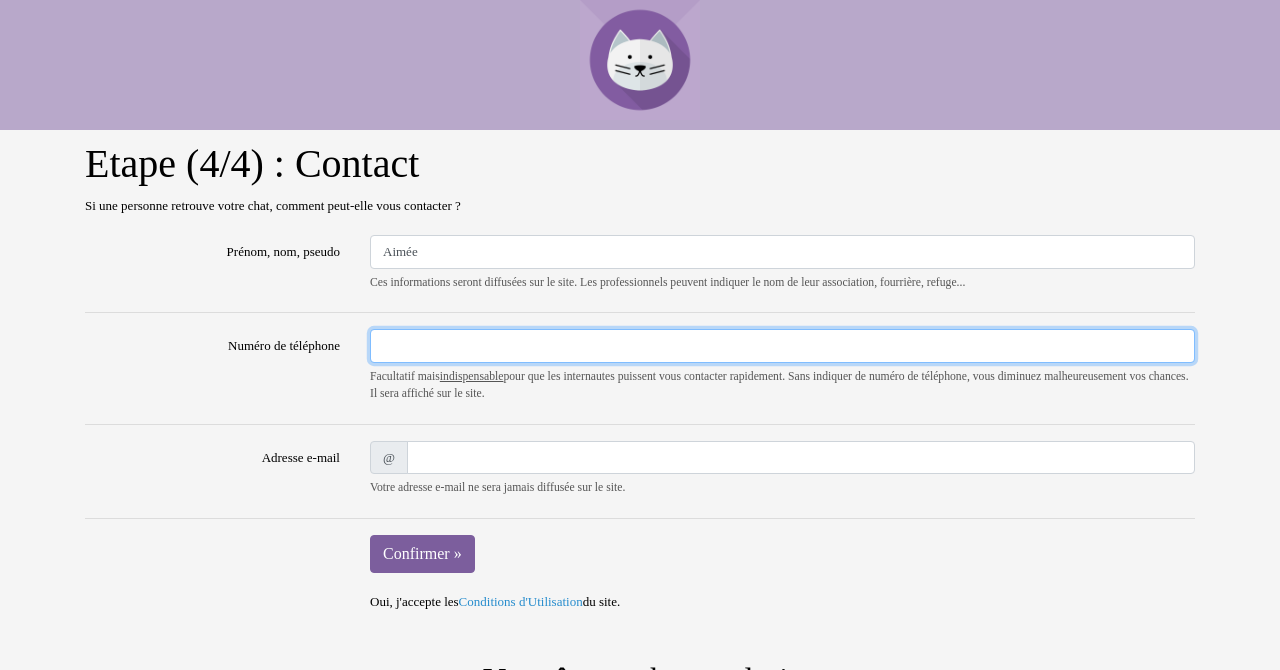 click on "Numéro de téléphone" at bounding box center (782, 346) 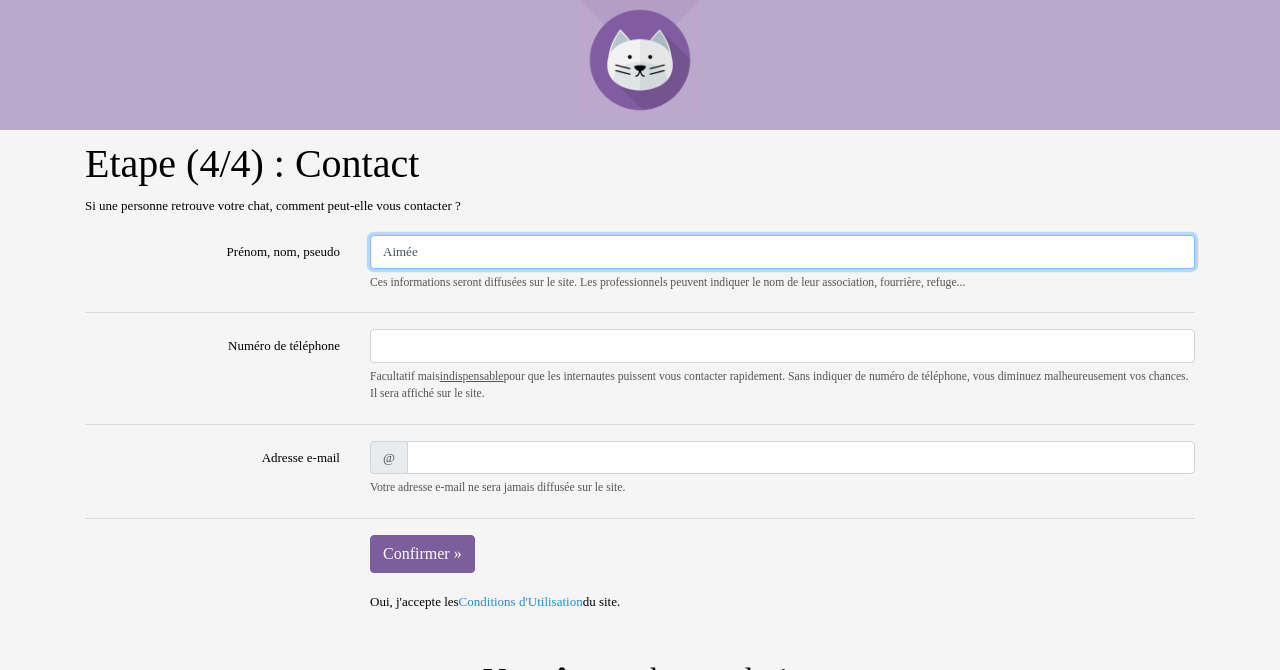 click on "Aimée" at bounding box center [782, 252] 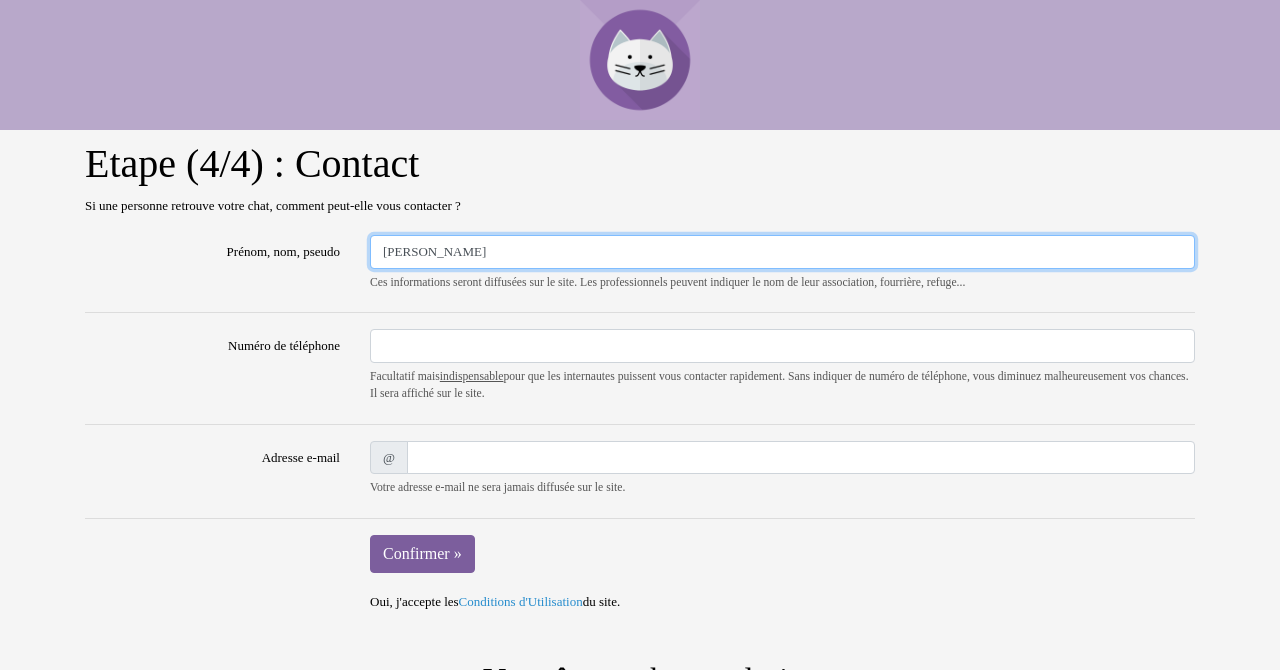 type on "Eugénie Kerber" 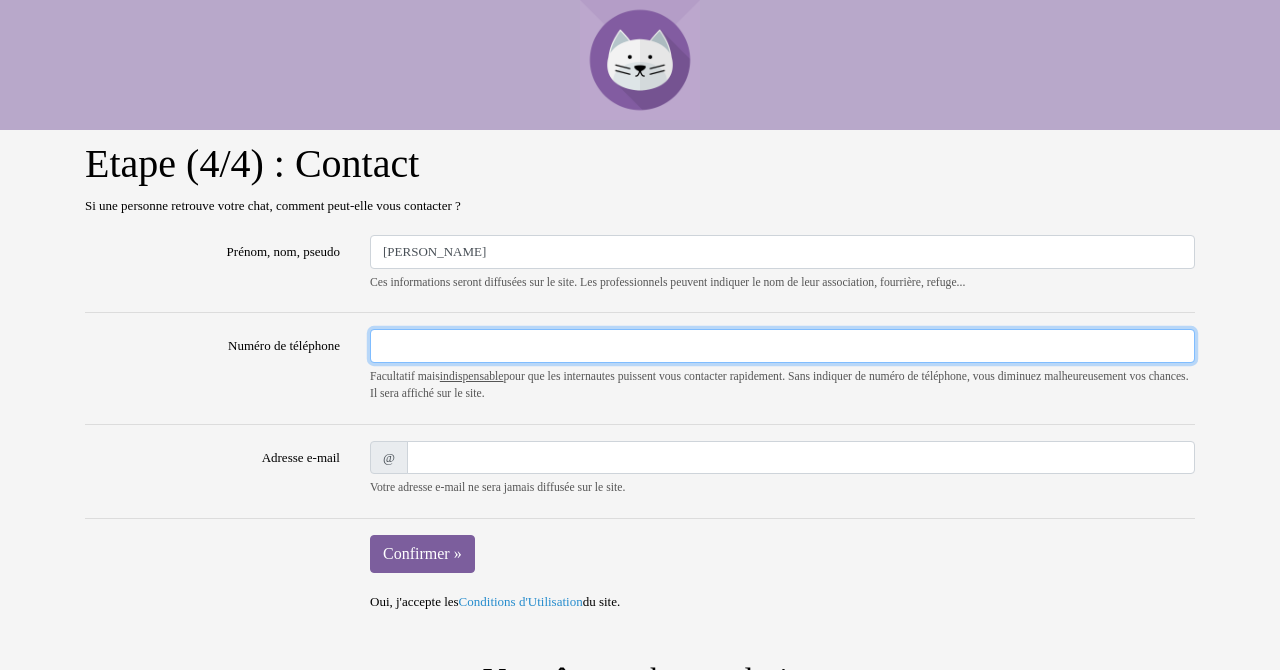 click on "Numéro de téléphone" at bounding box center [782, 346] 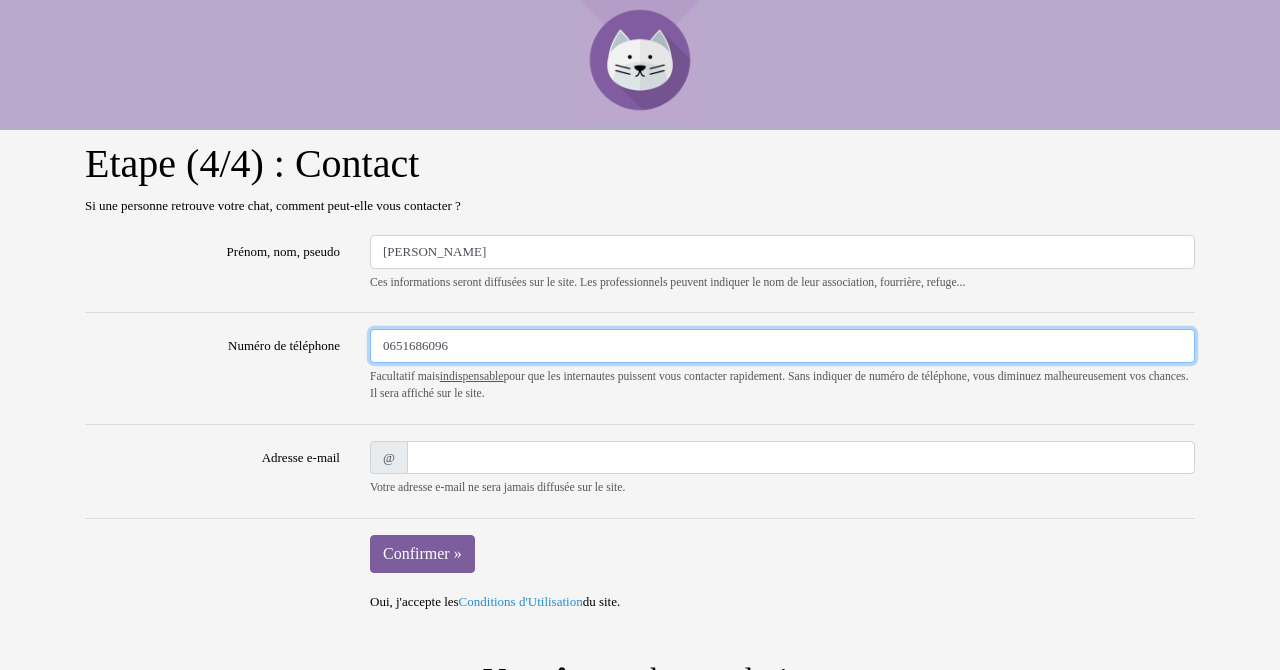 type on "0651686096" 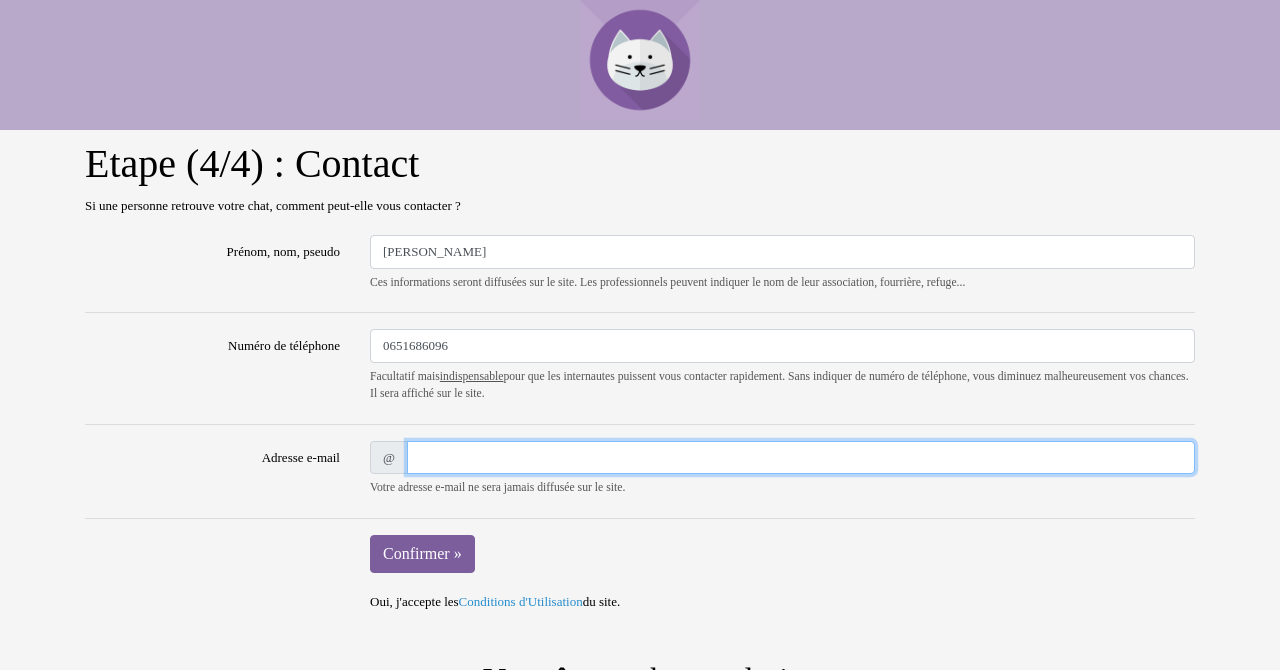 click on "Adresse e-mail" at bounding box center [801, 458] 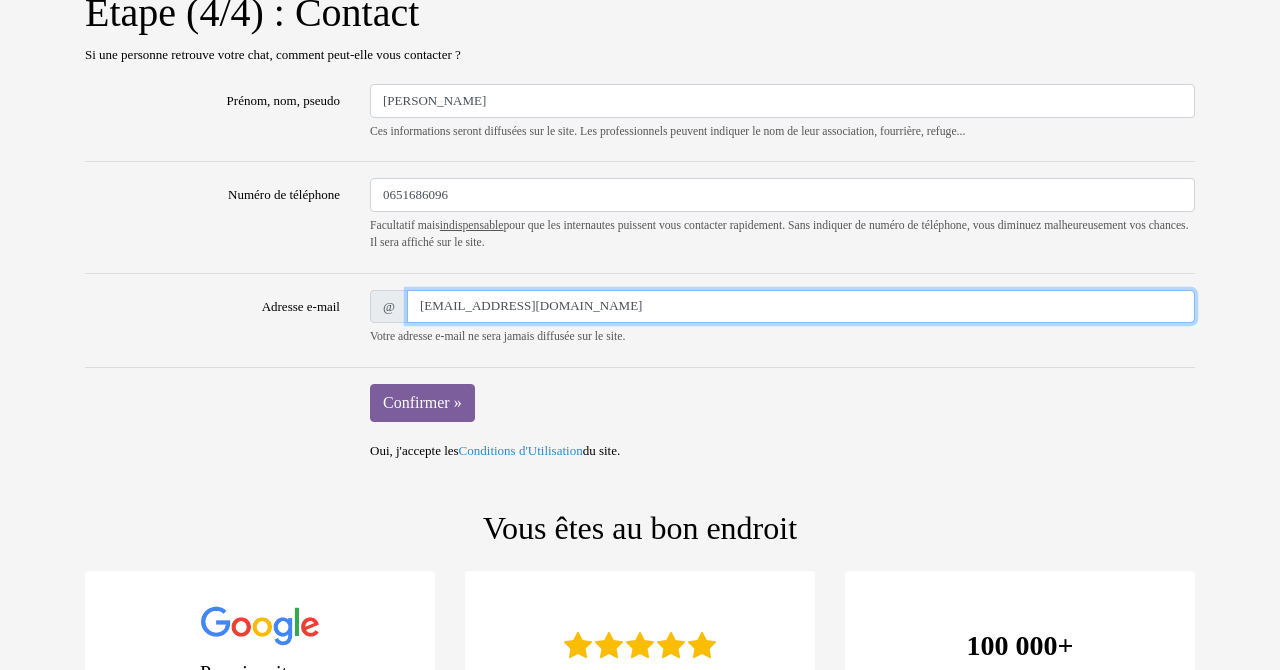 scroll, scrollTop: 152, scrollLeft: 0, axis: vertical 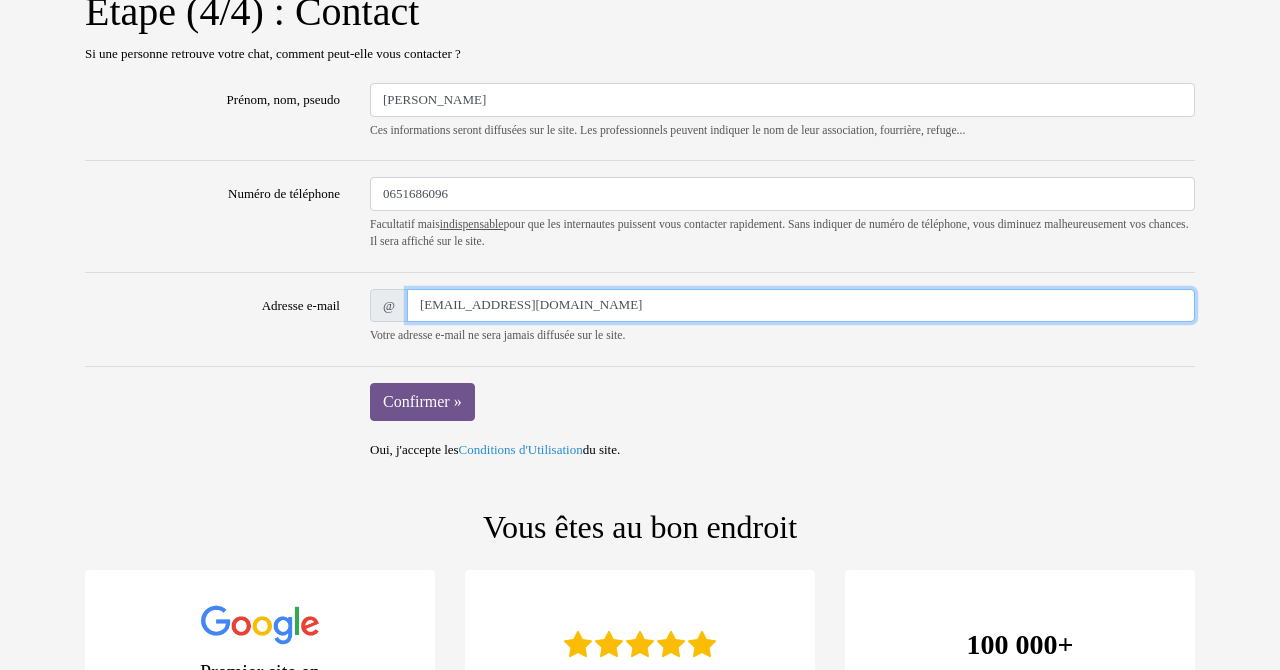 type on "e.kber@icloud.com" 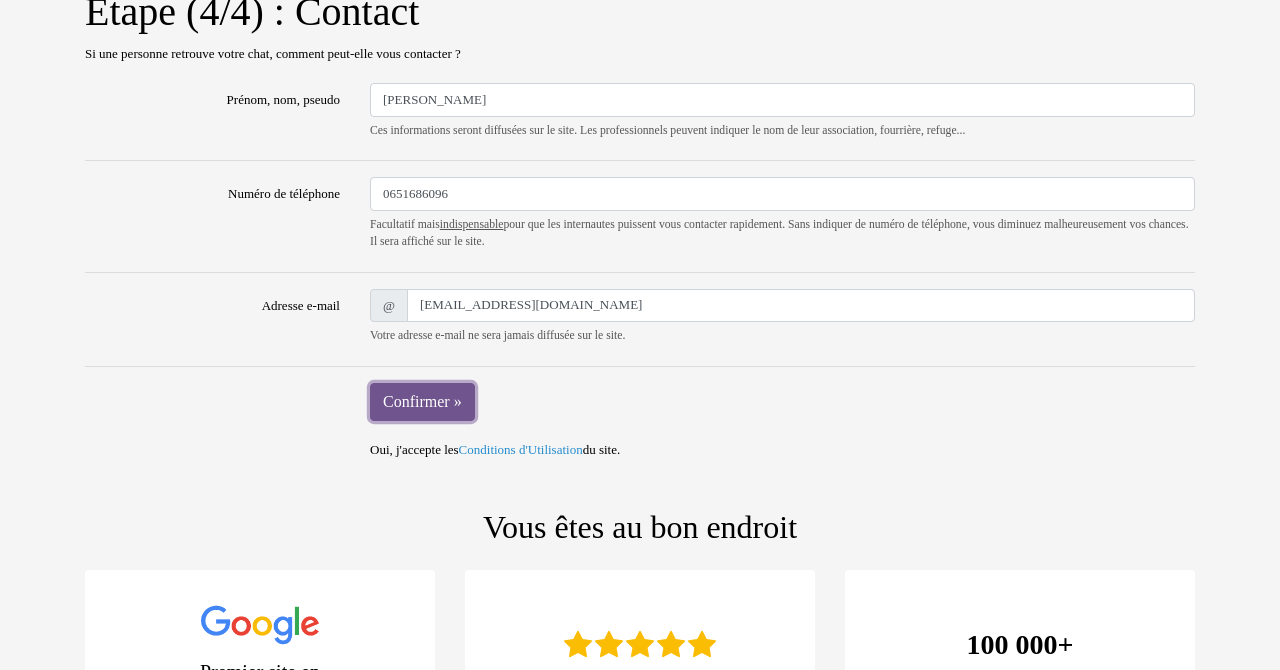 click on "Confirmer »" at bounding box center [422, 402] 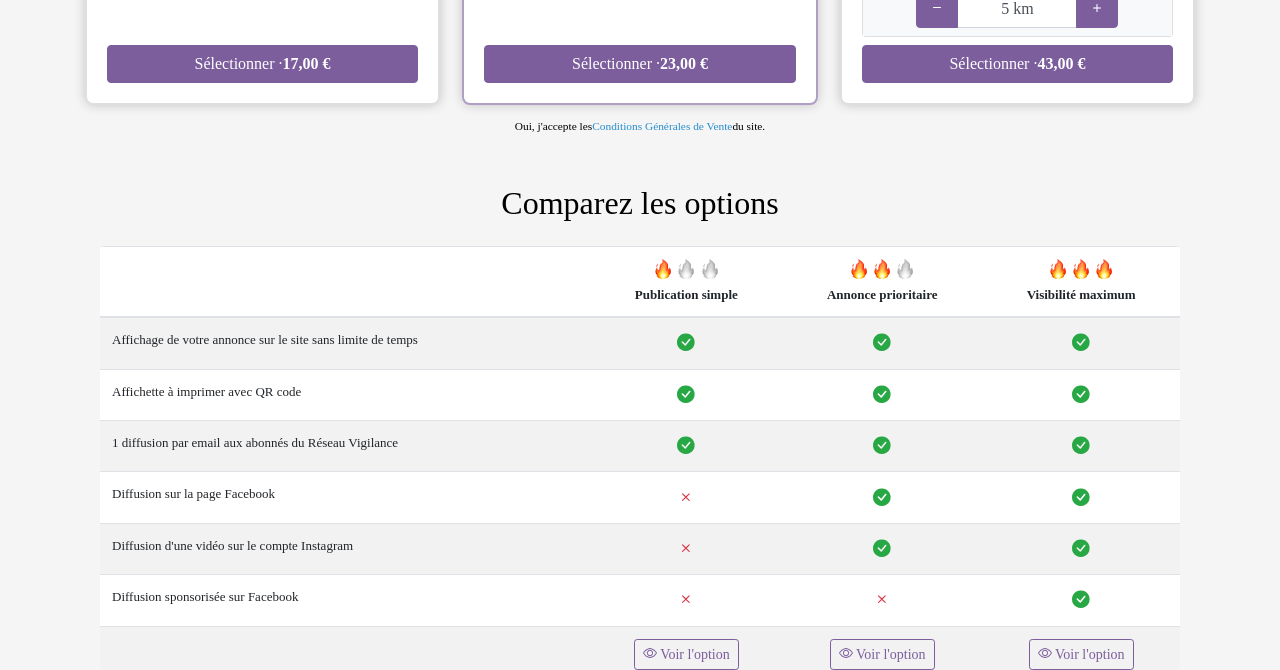 scroll, scrollTop: 849, scrollLeft: 0, axis: vertical 